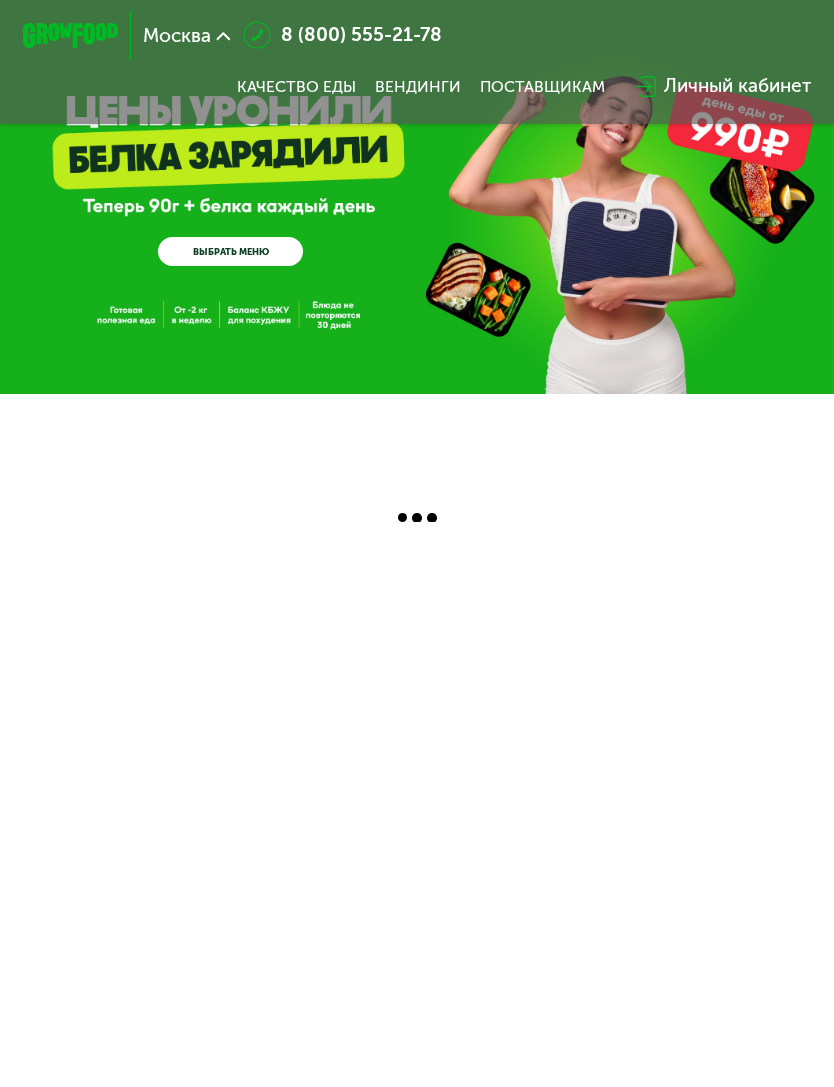 scroll, scrollTop: 0, scrollLeft: 0, axis: both 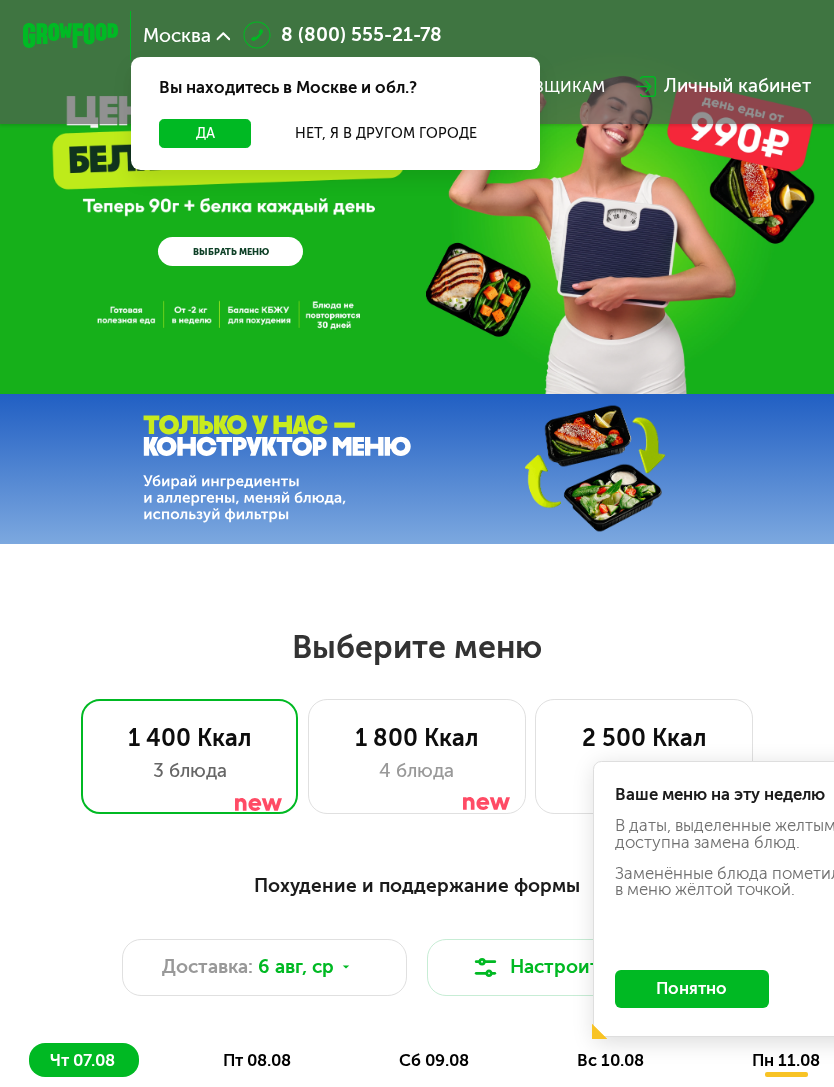 click on "Да" at bounding box center (205, 133) 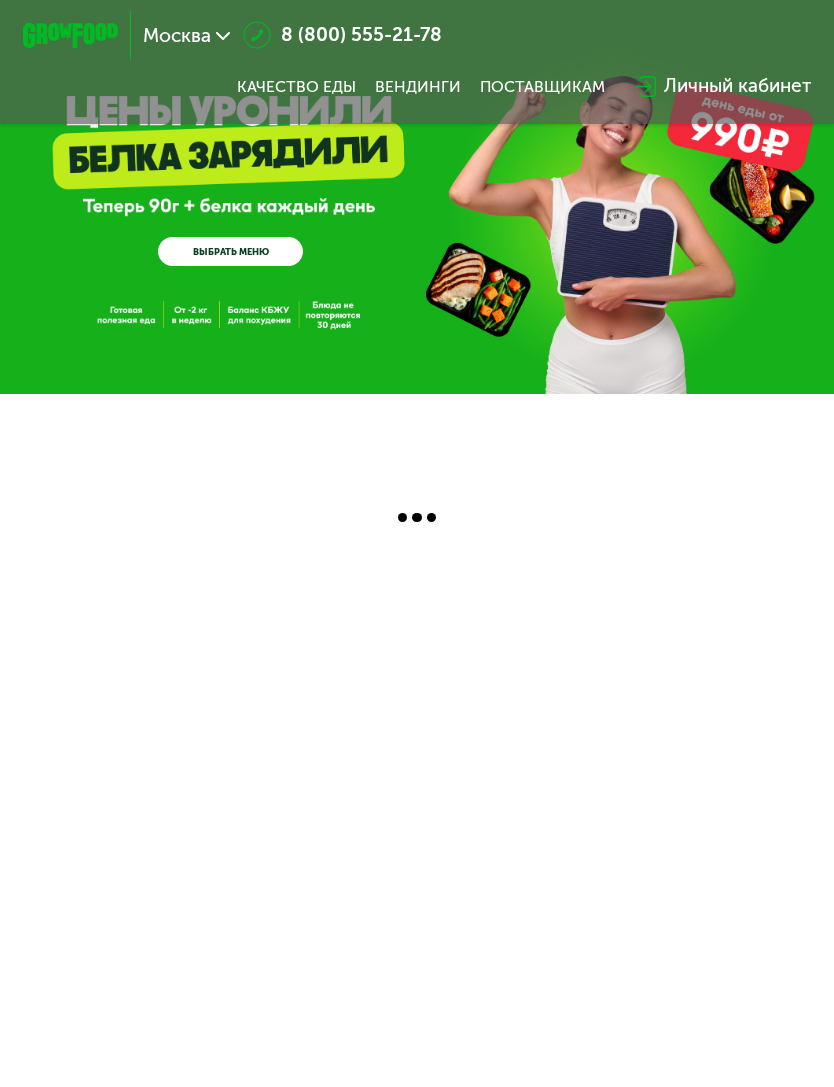 scroll, scrollTop: 0, scrollLeft: 0, axis: both 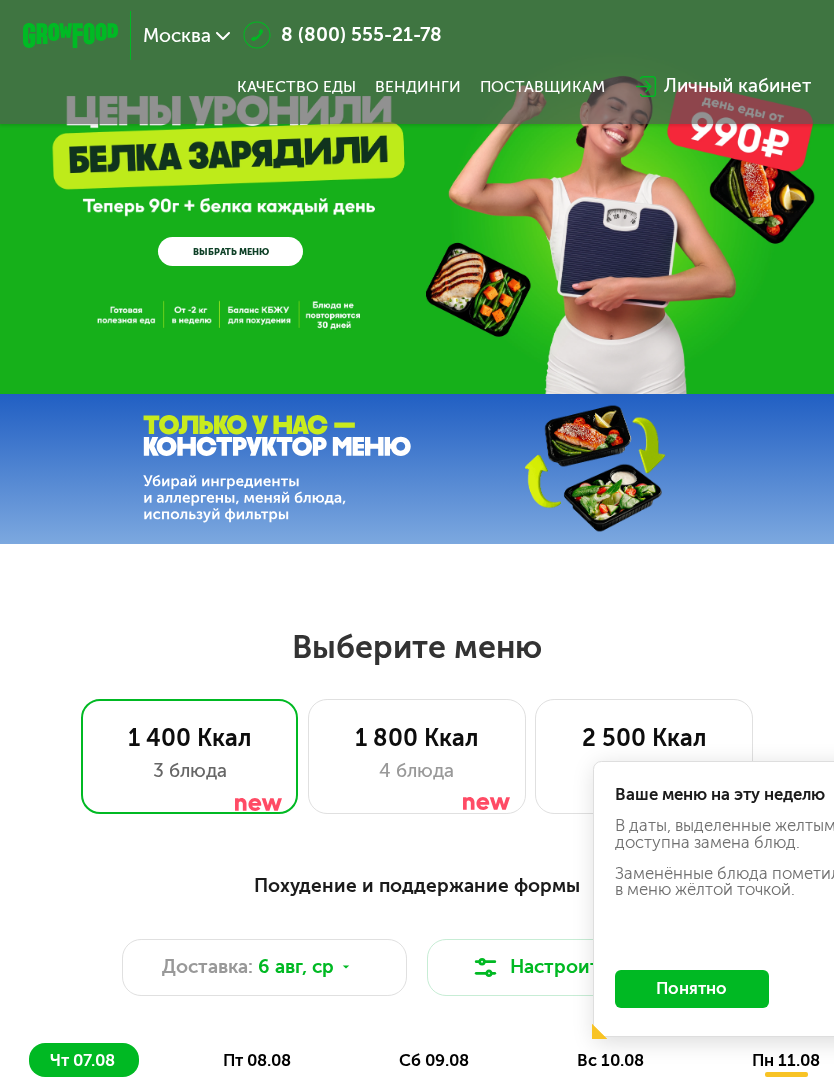 click on "Понятно" 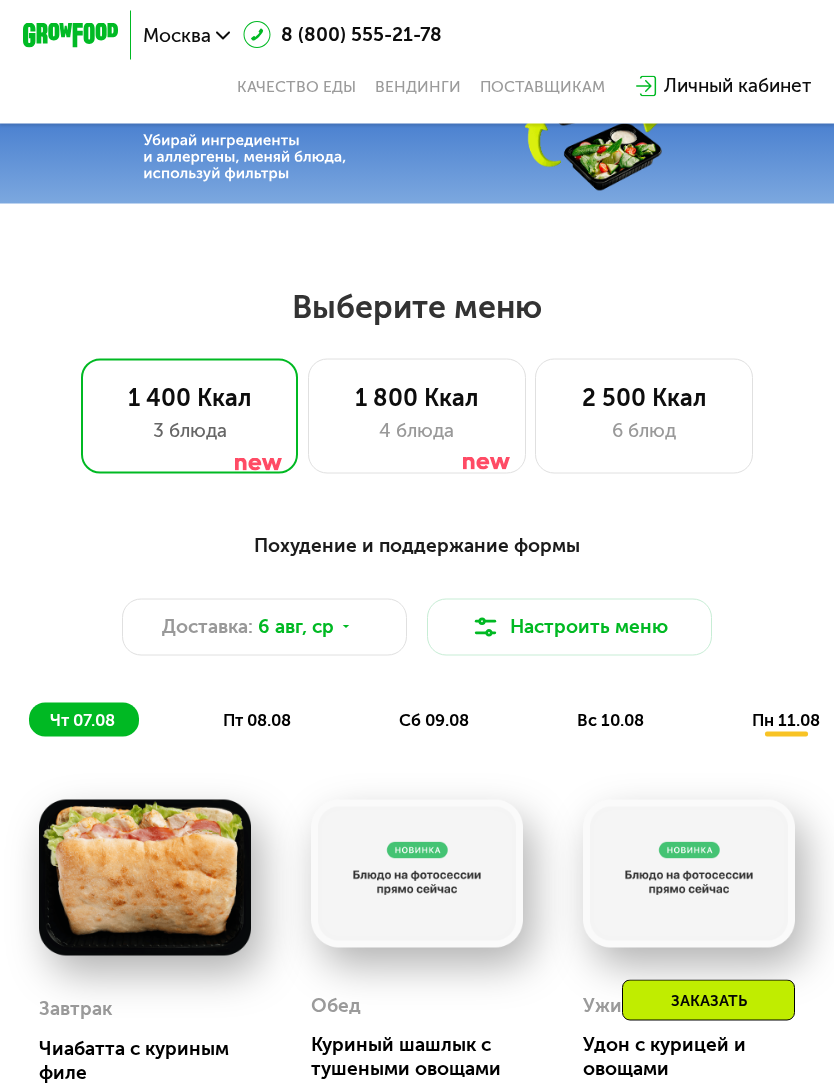scroll, scrollTop: 341, scrollLeft: 0, axis: vertical 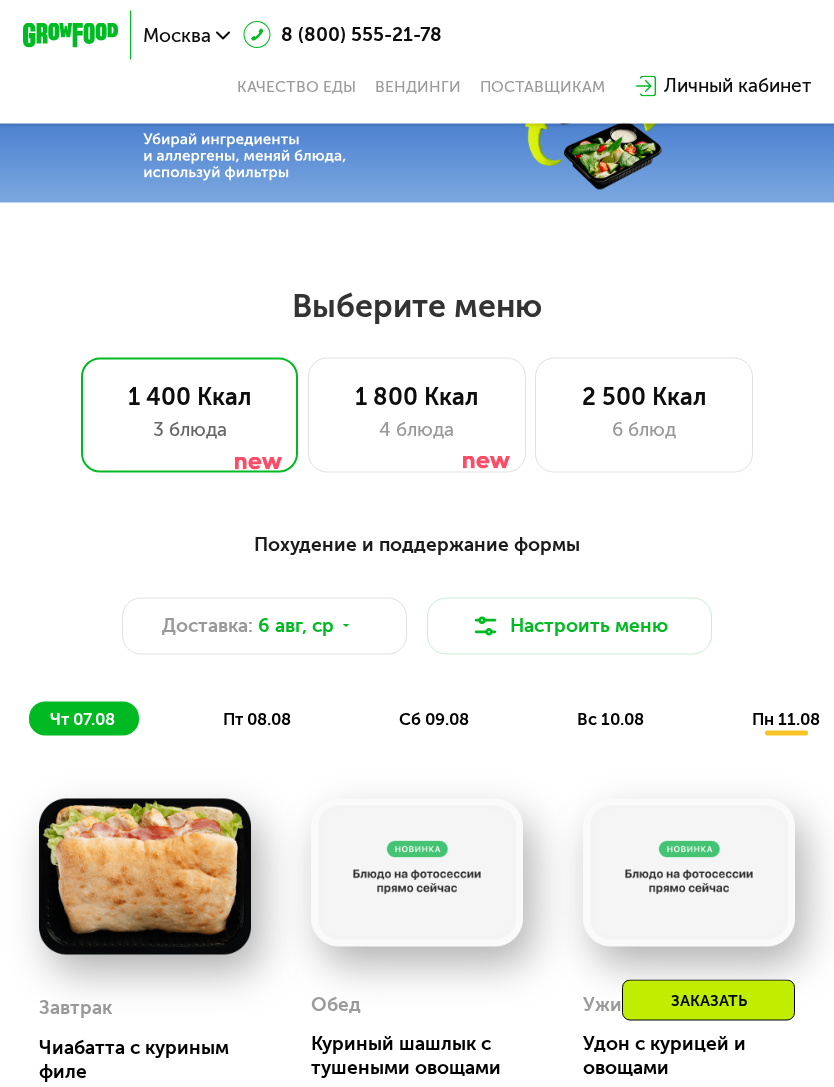 click on "пн 11.08" at bounding box center [786, 719] 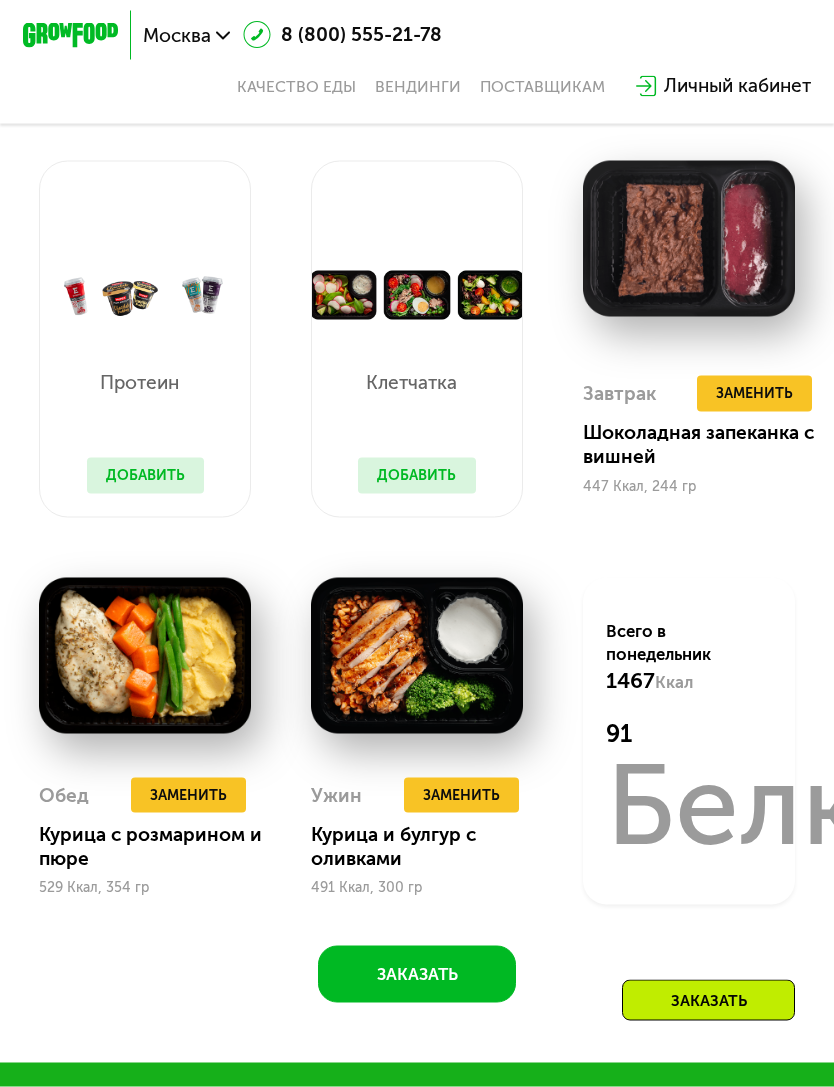 scroll, scrollTop: 980, scrollLeft: 0, axis: vertical 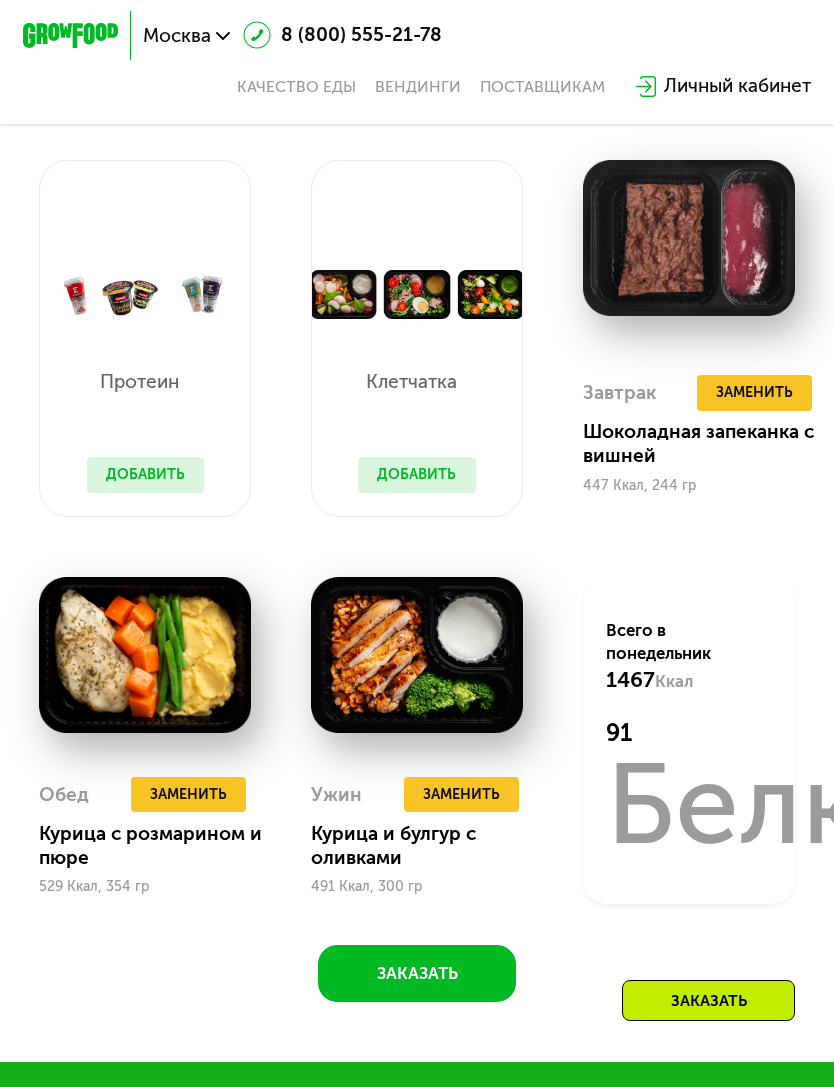 click at bounding box center [417, 655] 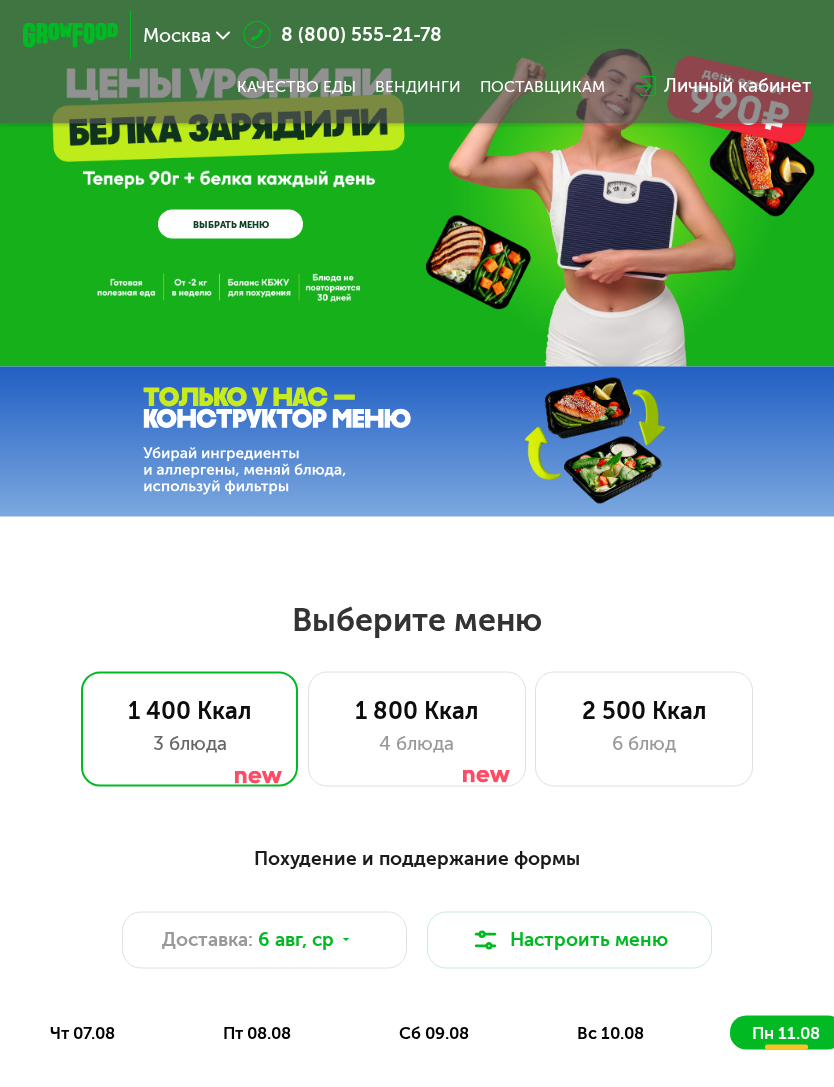 scroll, scrollTop: 0, scrollLeft: 0, axis: both 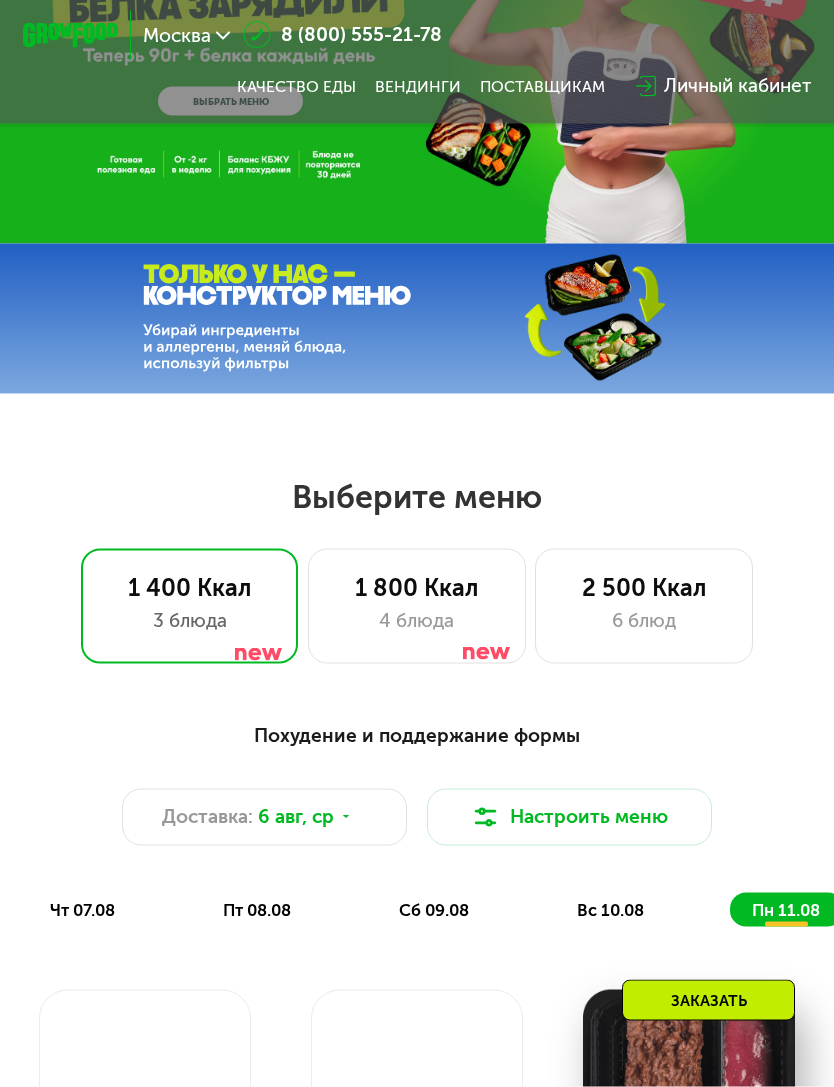 click on "Настроить меню" at bounding box center (570, 817) 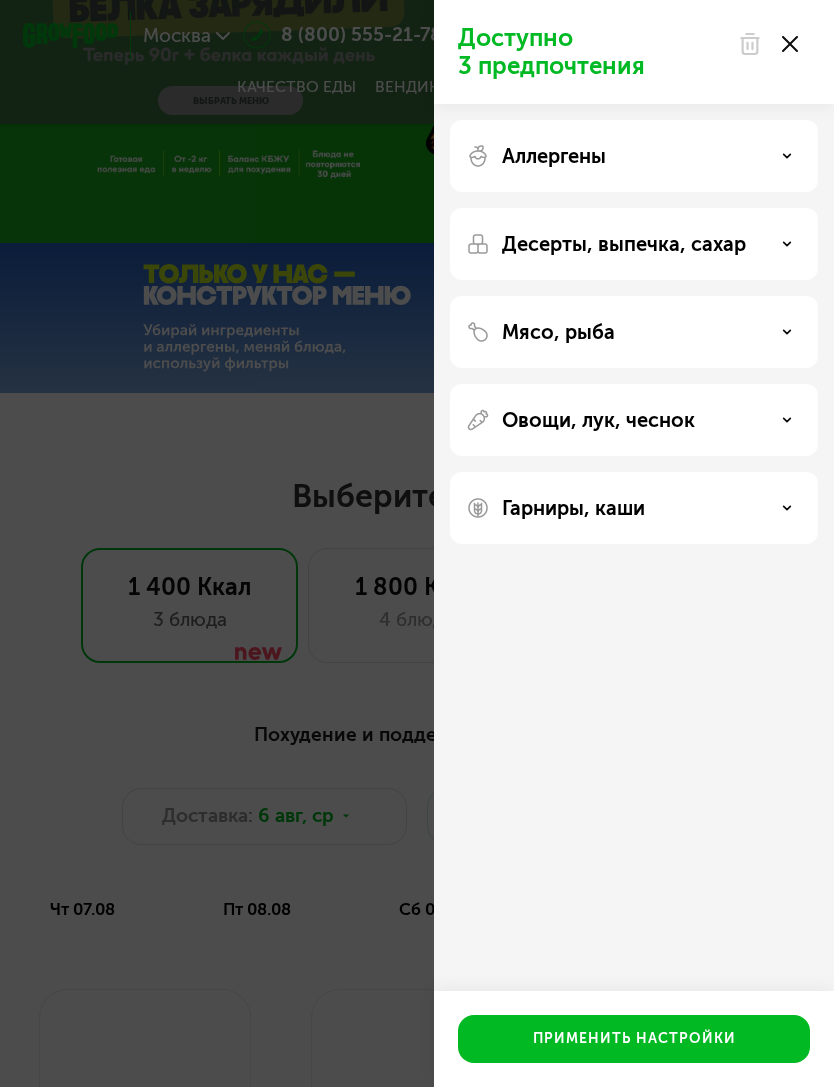 click on "Доступно 3 предпочтения Аллергены Десерты, выпечка, сахар Мясо, рыба Овощи, лук, чеснок Гарниры, каши  Применить настройки" 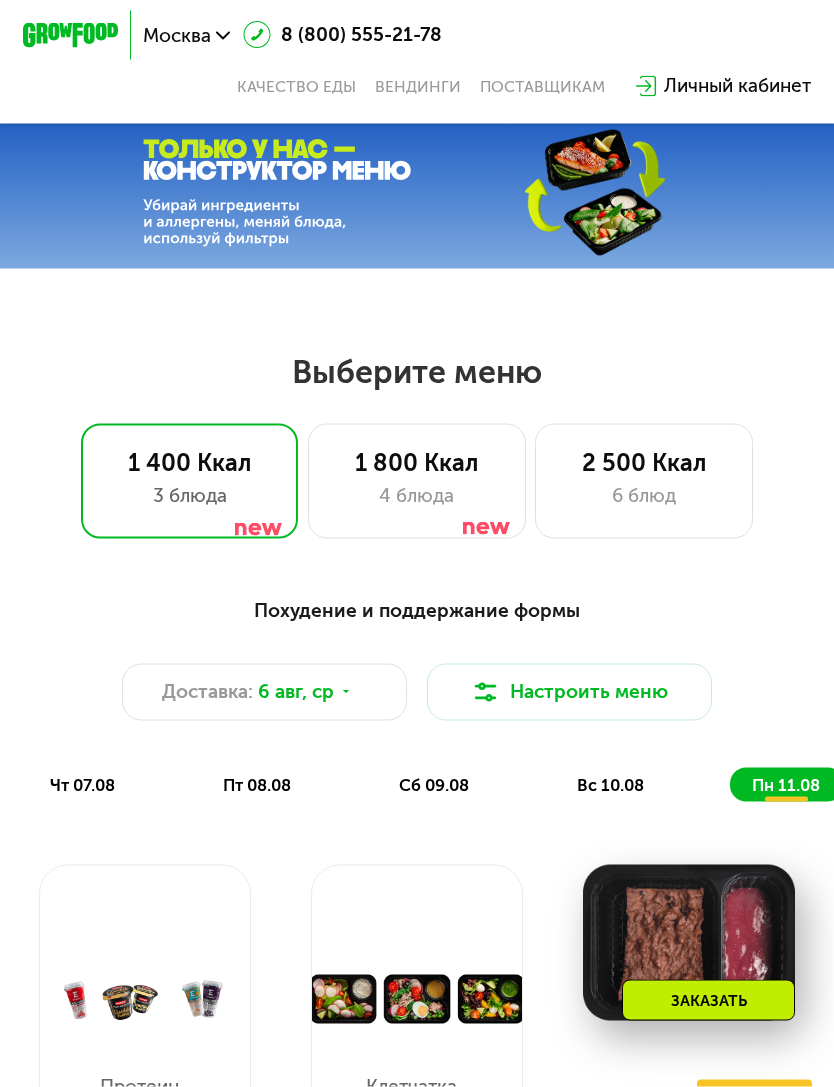 scroll, scrollTop: 276, scrollLeft: 0, axis: vertical 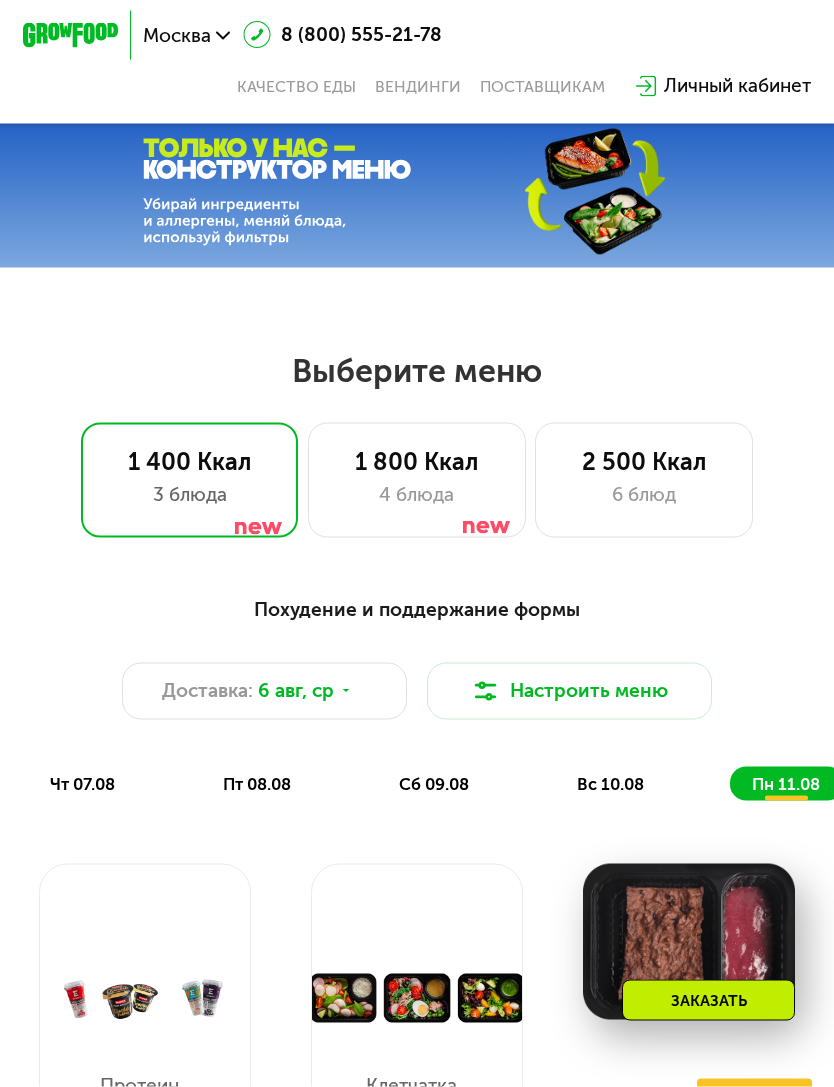 click on "Настроить меню" at bounding box center [570, 691] 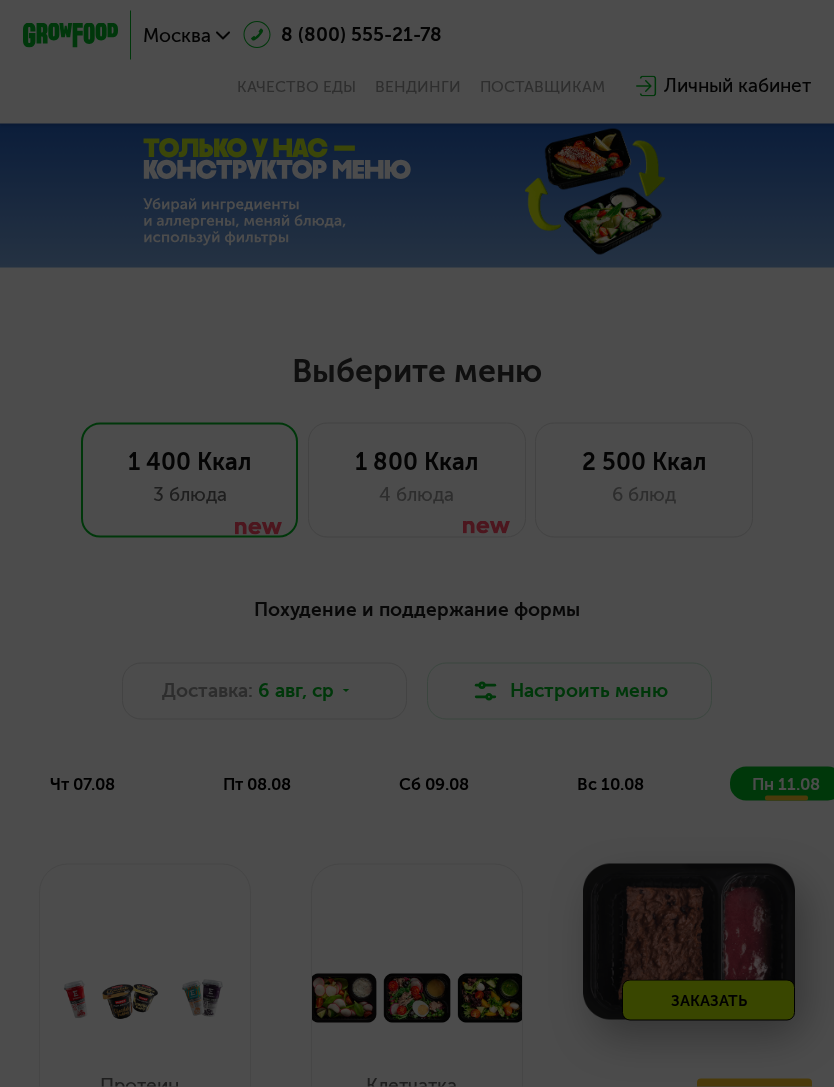 scroll, scrollTop: 277, scrollLeft: 0, axis: vertical 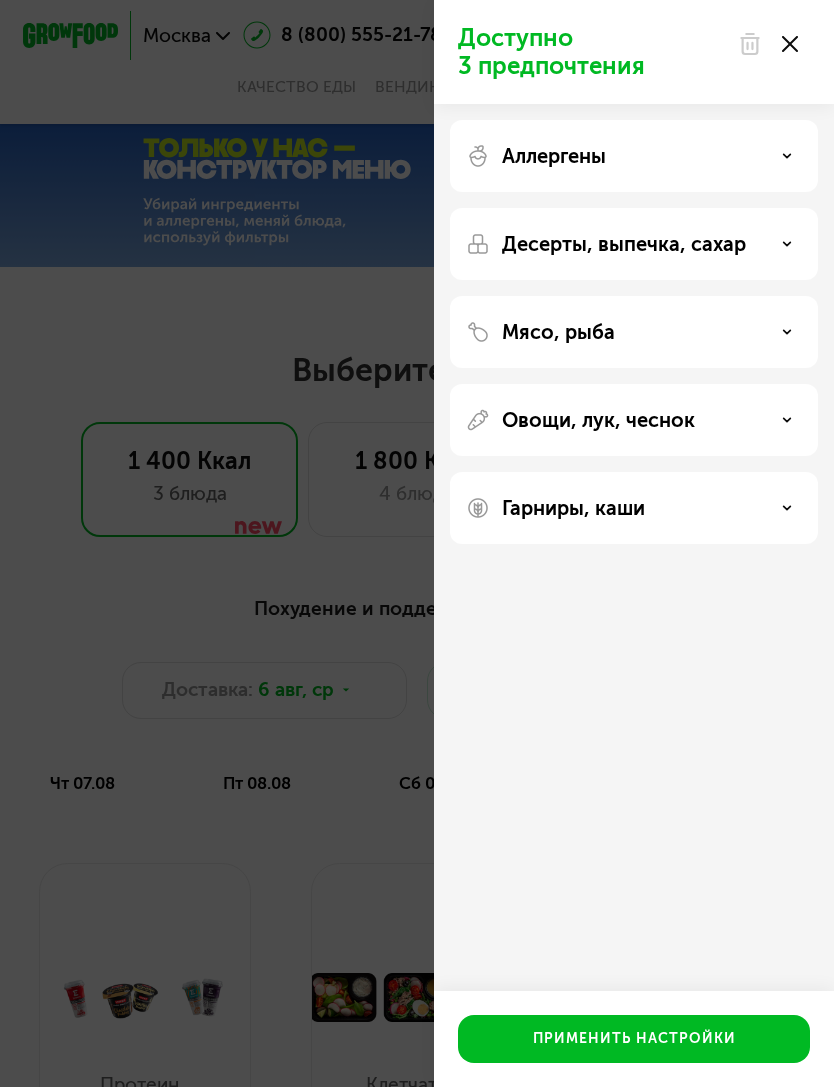 click 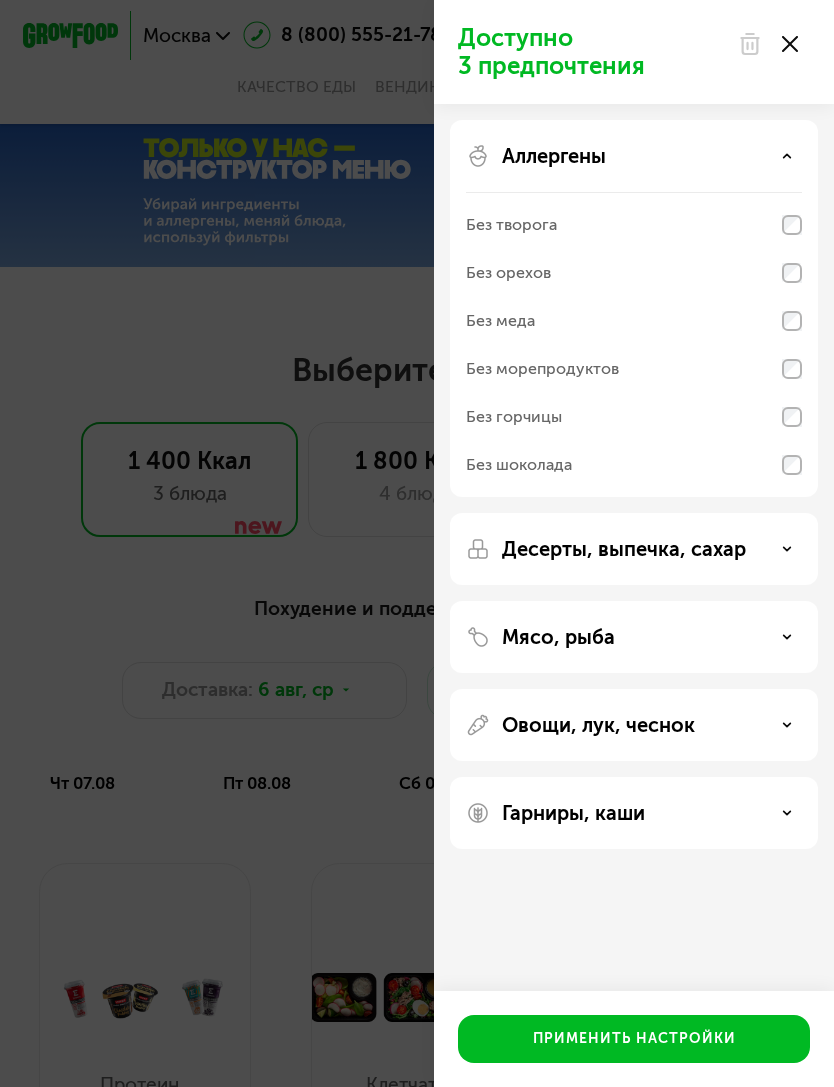 click on "Аллергены" at bounding box center (634, 156) 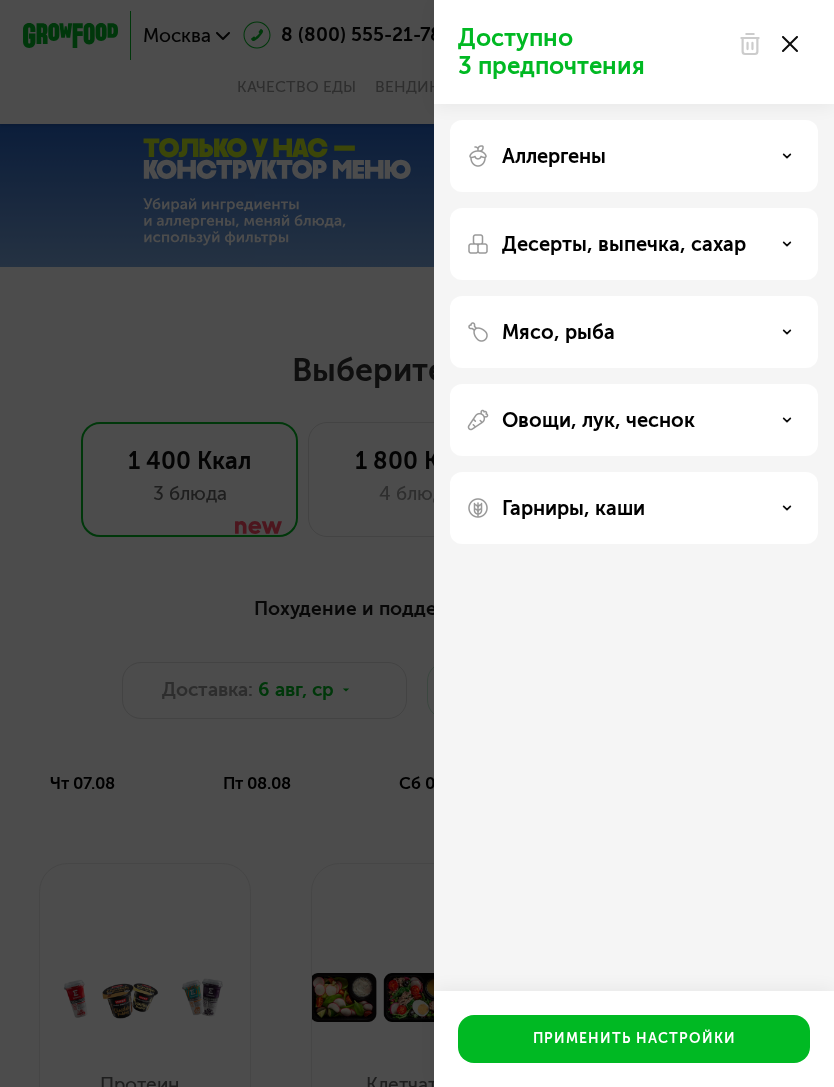 click on "Десерты, выпечка, сахар" at bounding box center (634, 244) 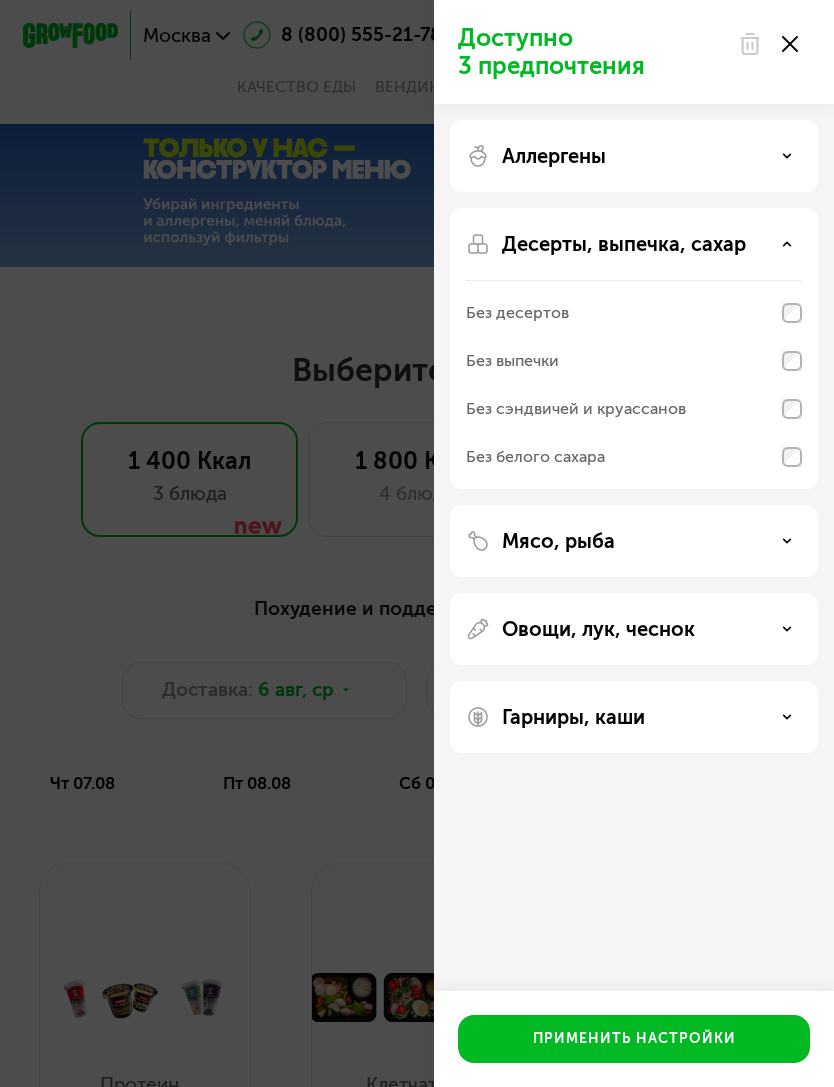 click on "Десерты, выпечка, сахар" at bounding box center (634, 244) 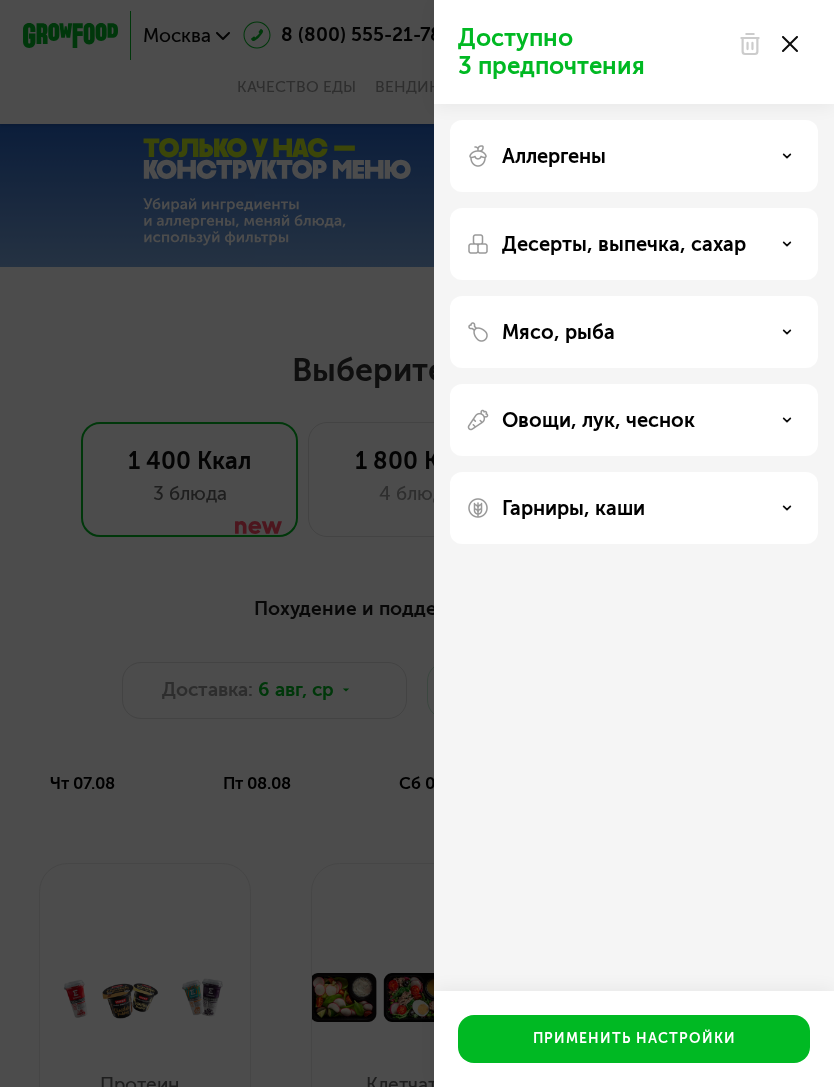 click on "Мясо, рыба" at bounding box center (634, 332) 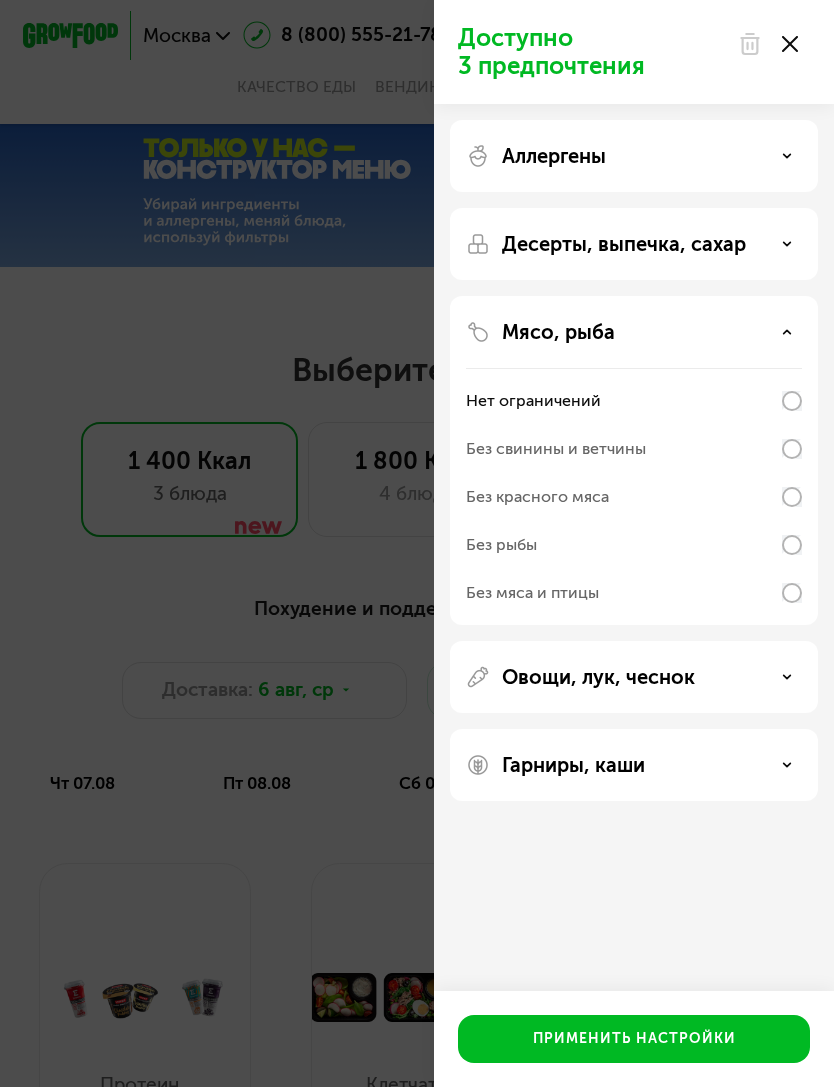 click on "Мясо, рыба" at bounding box center (634, 332) 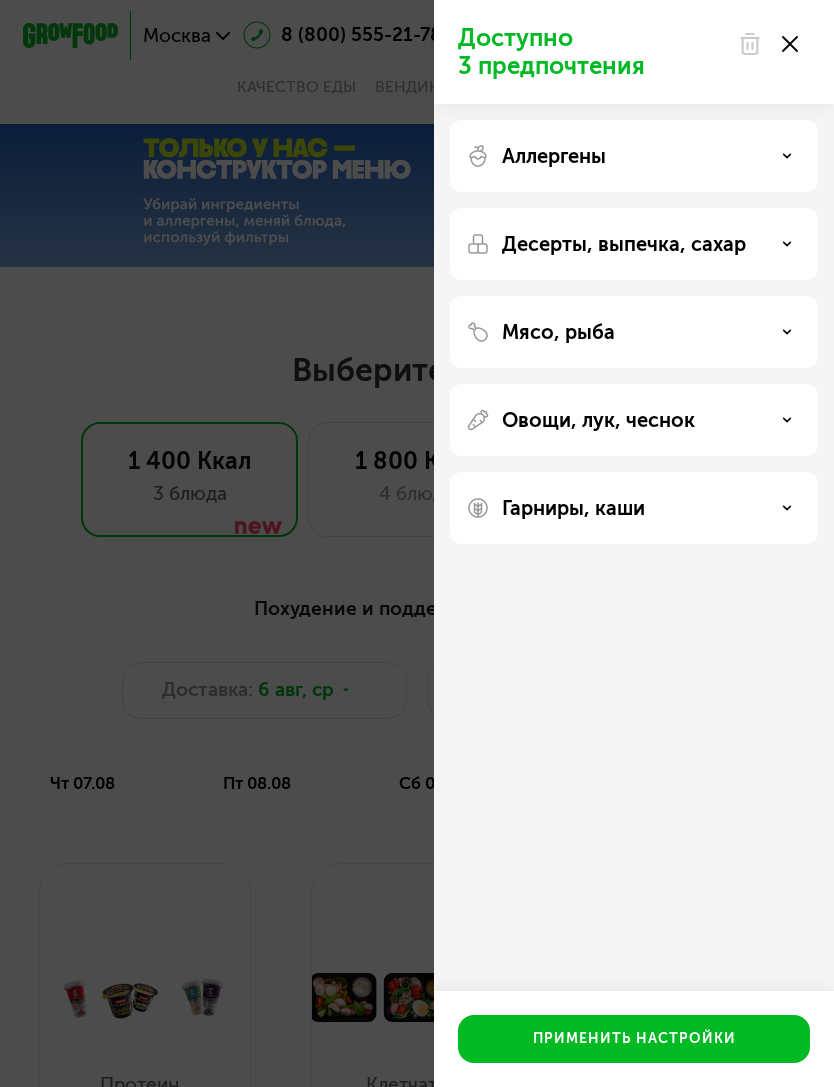 click on "Овощи, лук, чеснок" at bounding box center [634, 420] 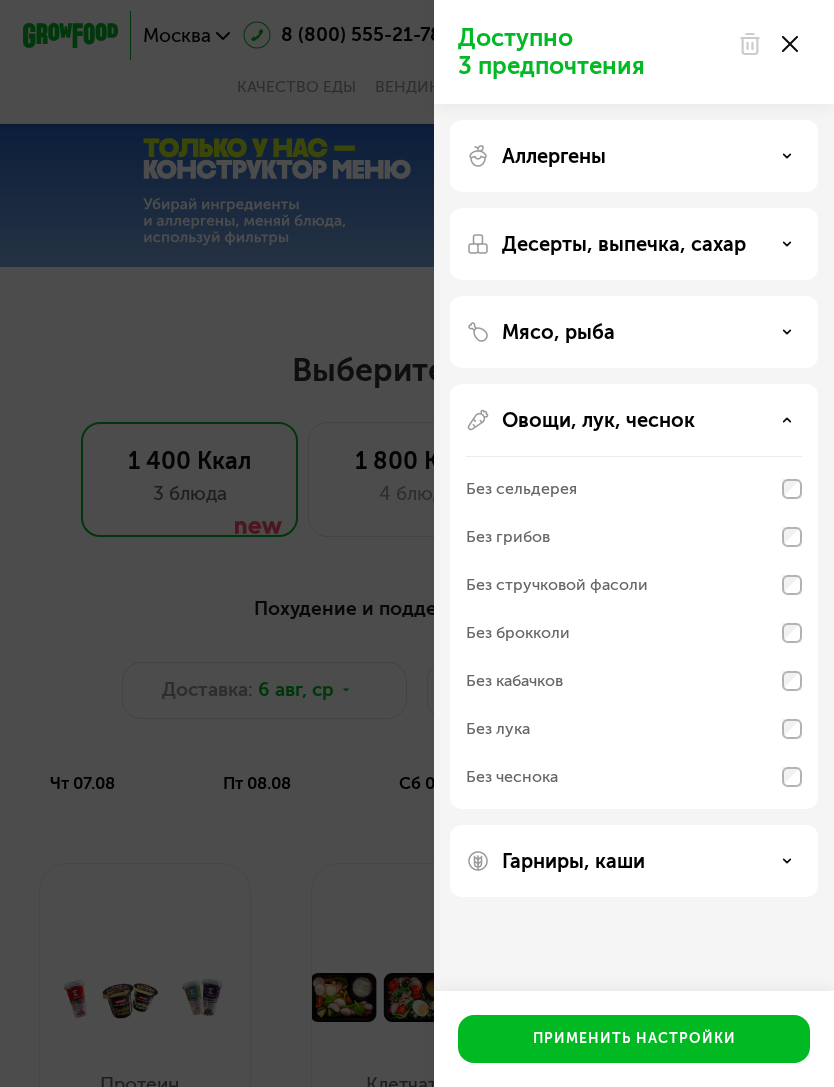 click on "Овощи, лук, чеснок" at bounding box center (634, 420) 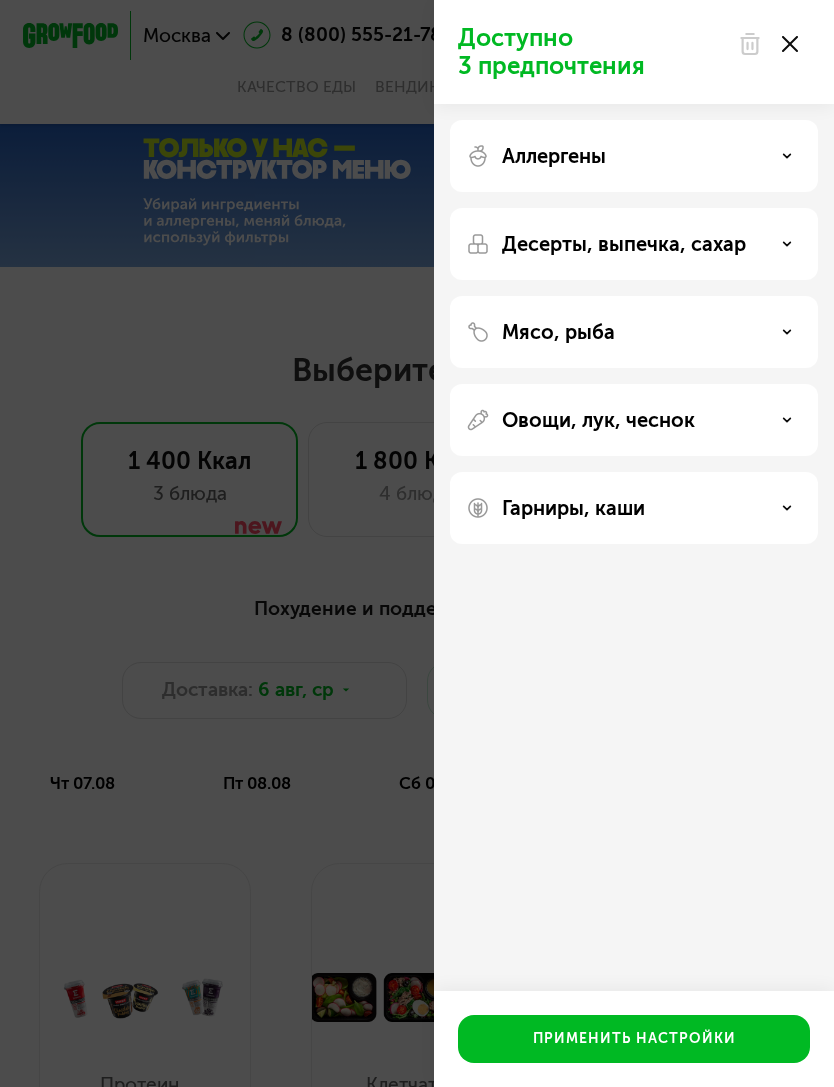 click on "Гарниры, каши" at bounding box center [634, 508] 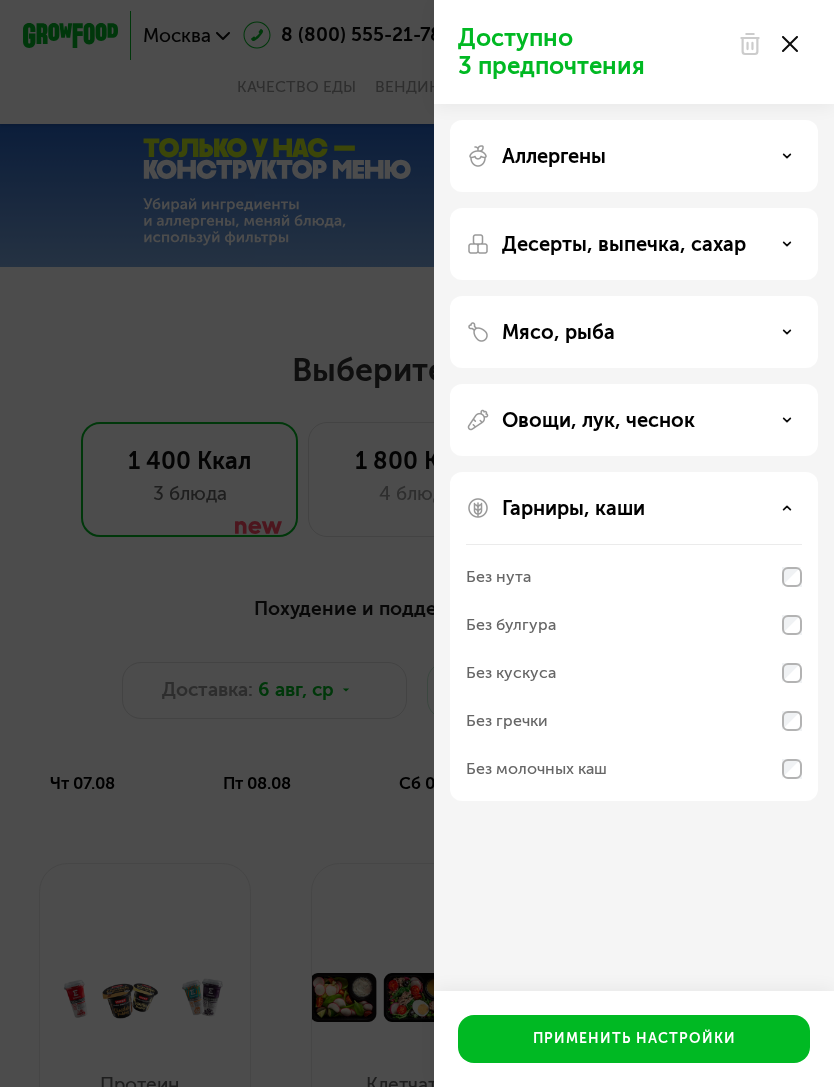 click on "Доступно 3 предпочтения Аллергены Десерты, выпечка, сахар Мясо, рыба Овощи, лук, чеснок Гарниры, каши Без нута Без булгура Без кускуса Без гречки Без молочных каш Применить настройки" 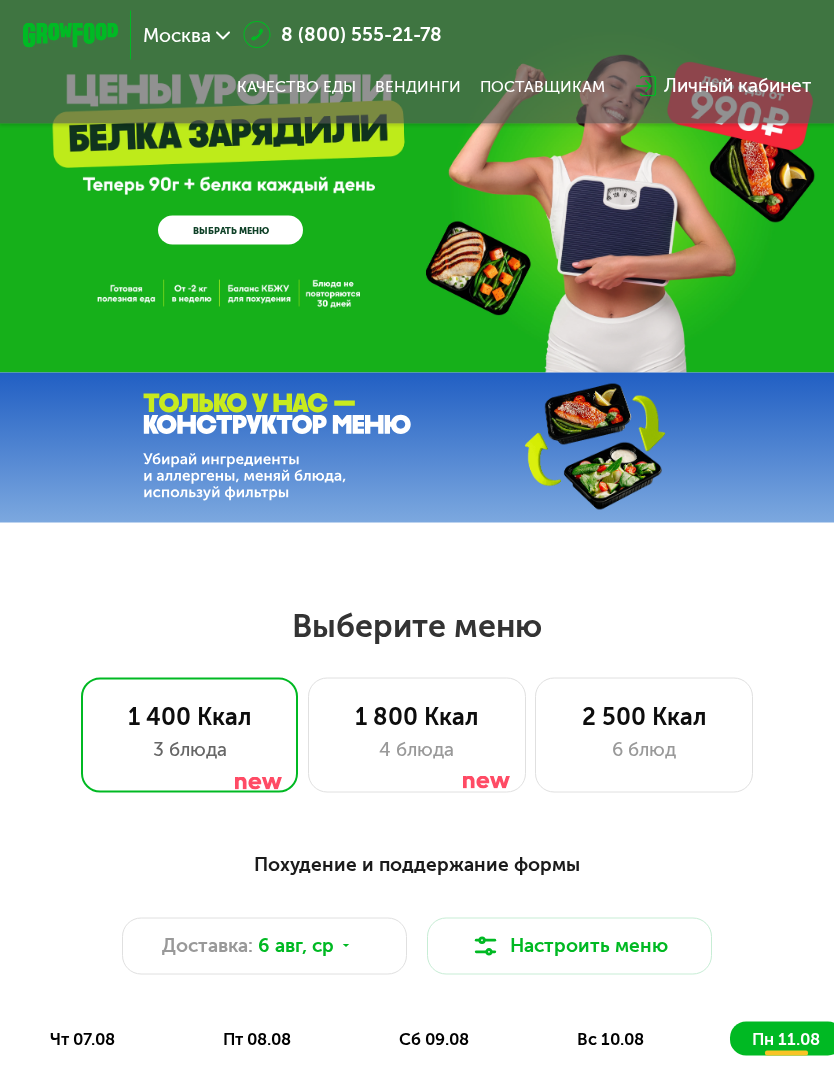 scroll, scrollTop: 0, scrollLeft: 0, axis: both 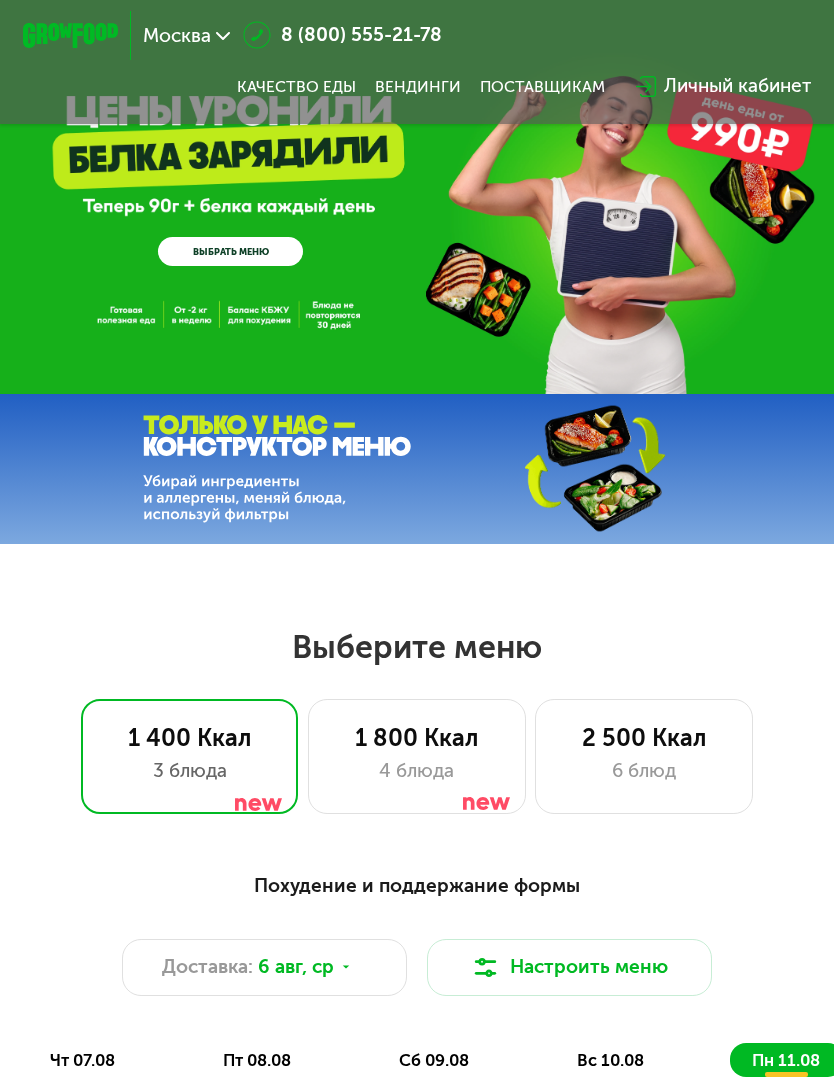click on "GrowFood — доставка правильного питания" at bounding box center [257, 229] 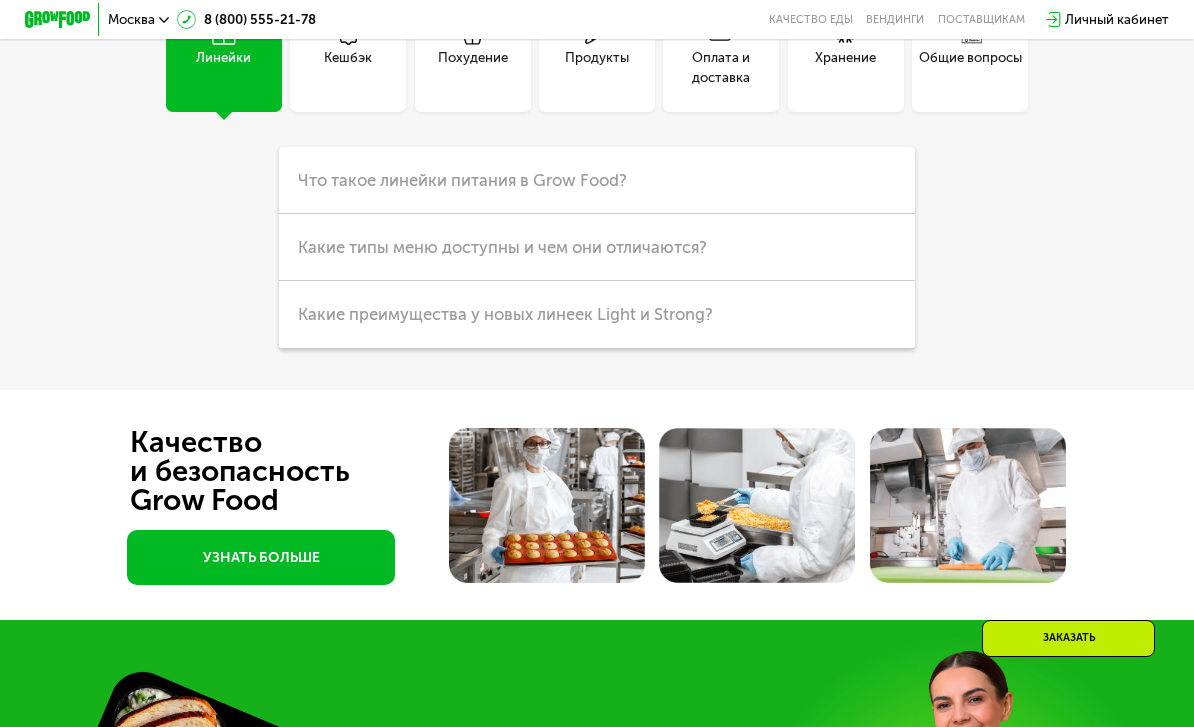scroll, scrollTop: 4438, scrollLeft: 0, axis: vertical 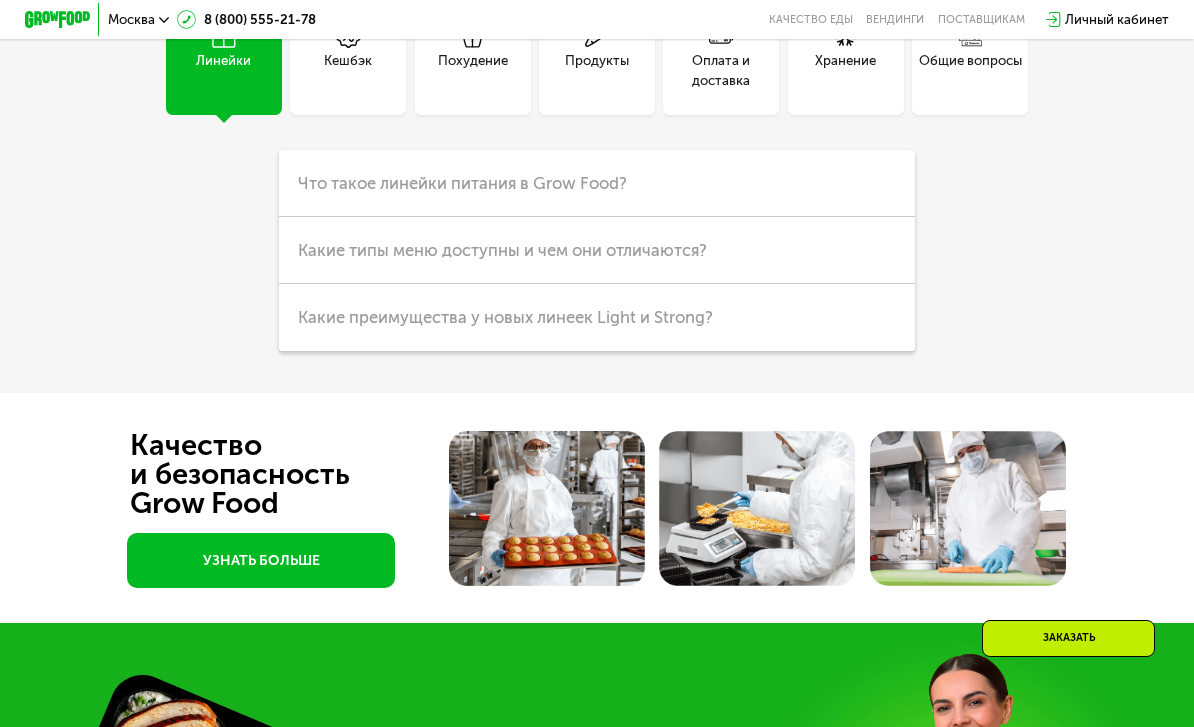 click on "Что такое линейки питания в Grow Food?" at bounding box center (597, 183) 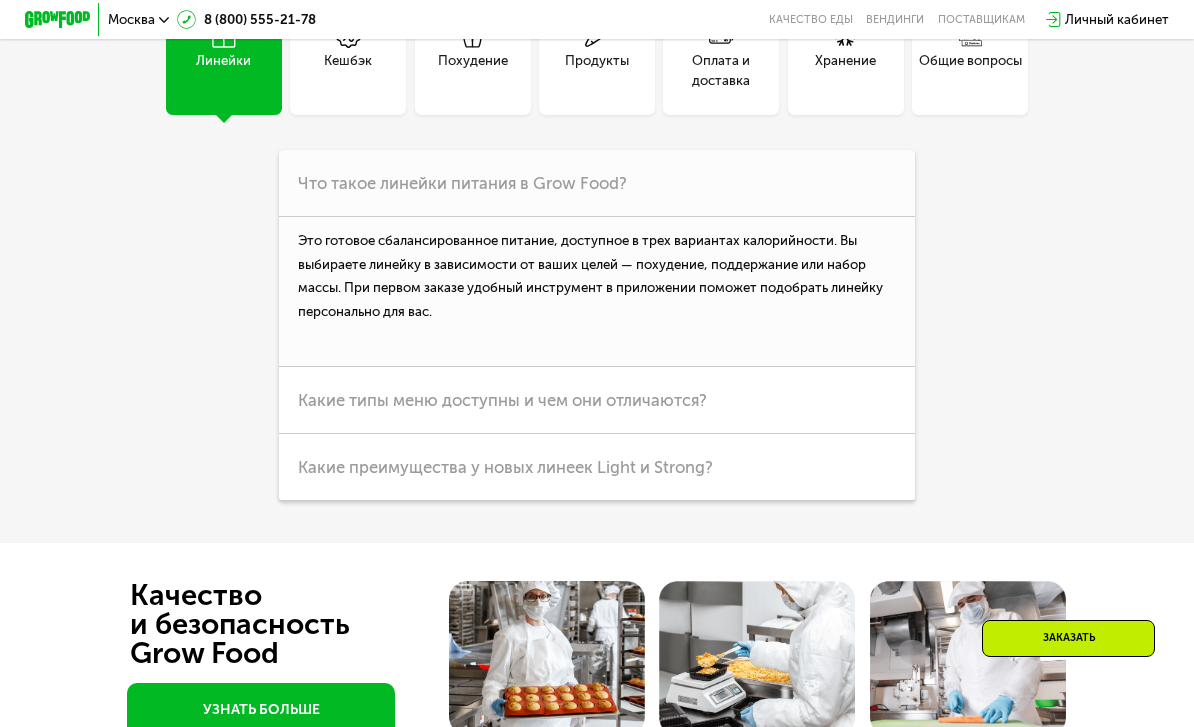 click on "Какие типы меню доступны и чем они отличаются?" at bounding box center (502, 400) 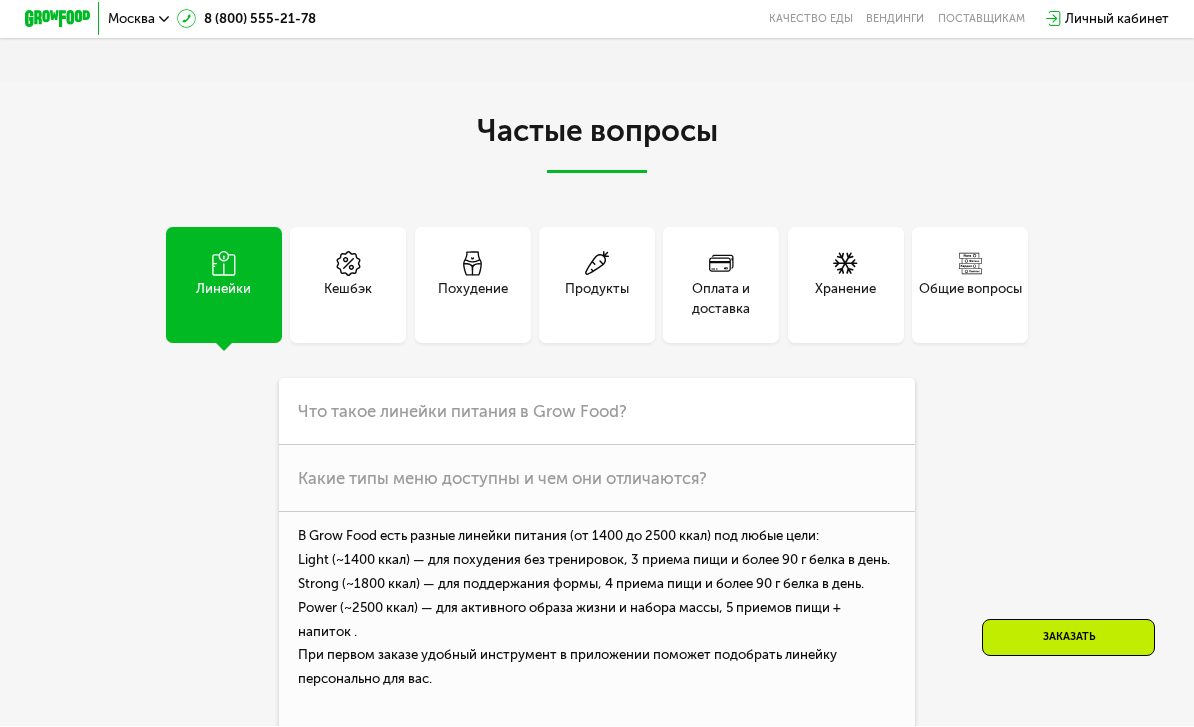 click on "Общие вопросы" at bounding box center (970, 300) 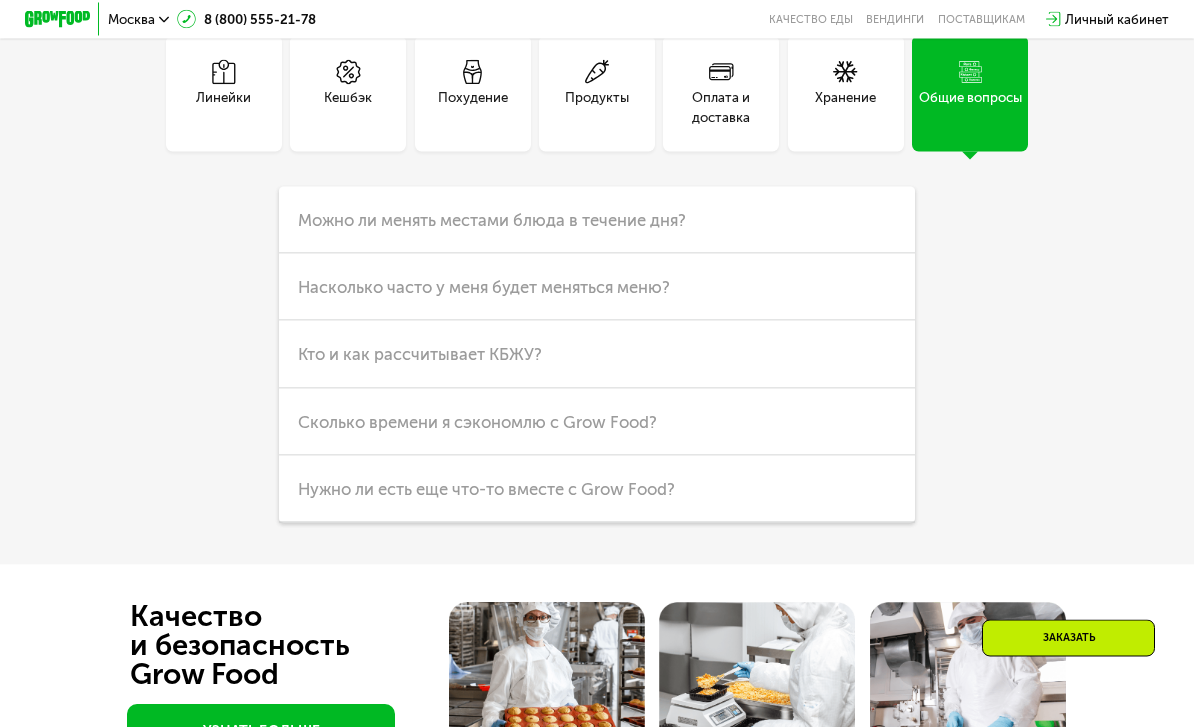 scroll, scrollTop: 4405, scrollLeft: 0, axis: vertical 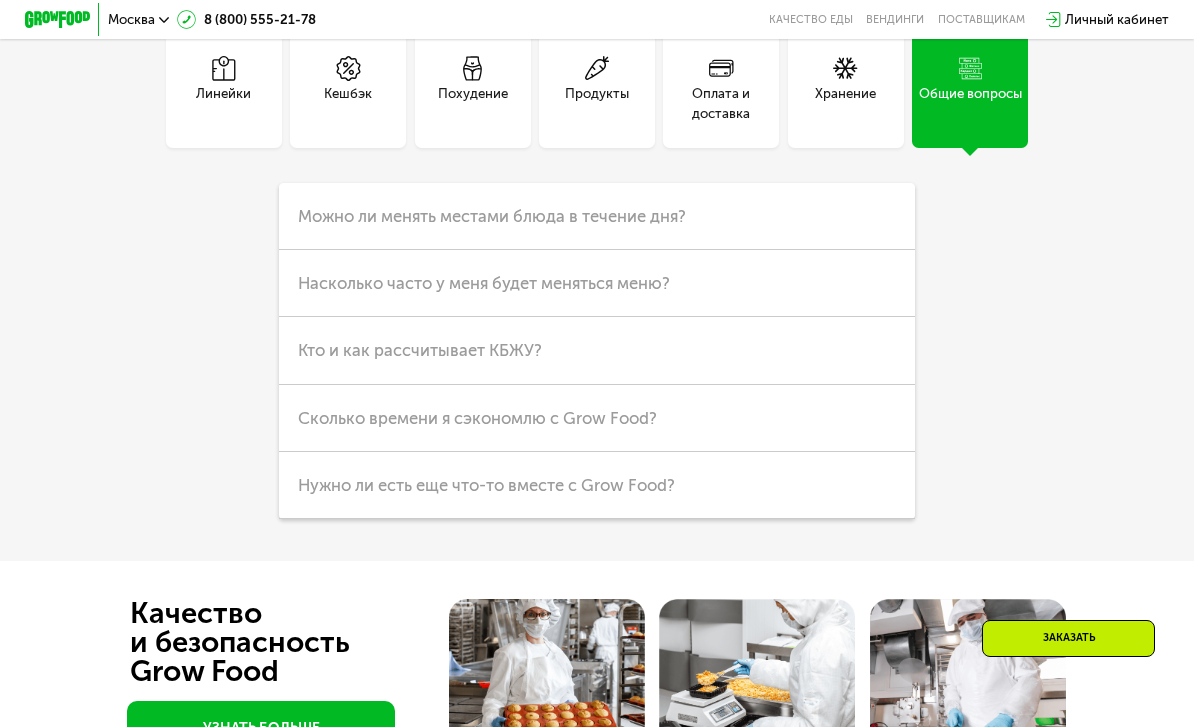 click on "Нужно ли есть еще что-то вместе с Grow Food?" at bounding box center [597, 485] 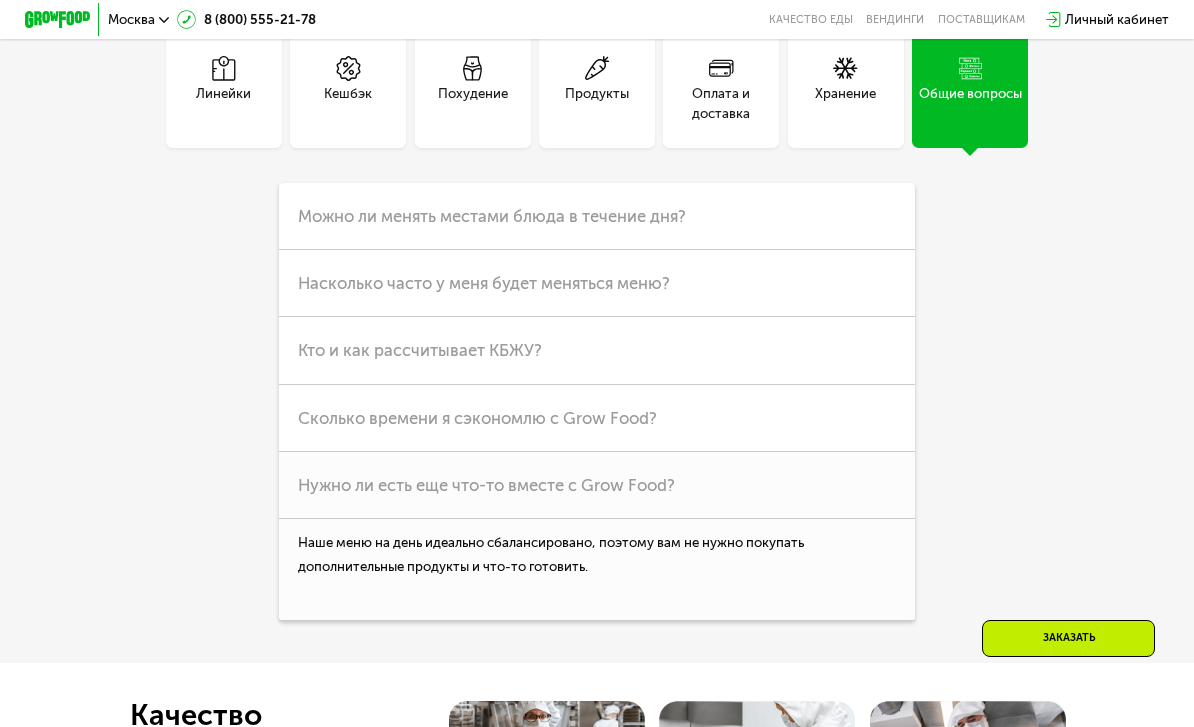 click on "Сколько времени я сэкономлю с Grow Food?" at bounding box center (477, 418) 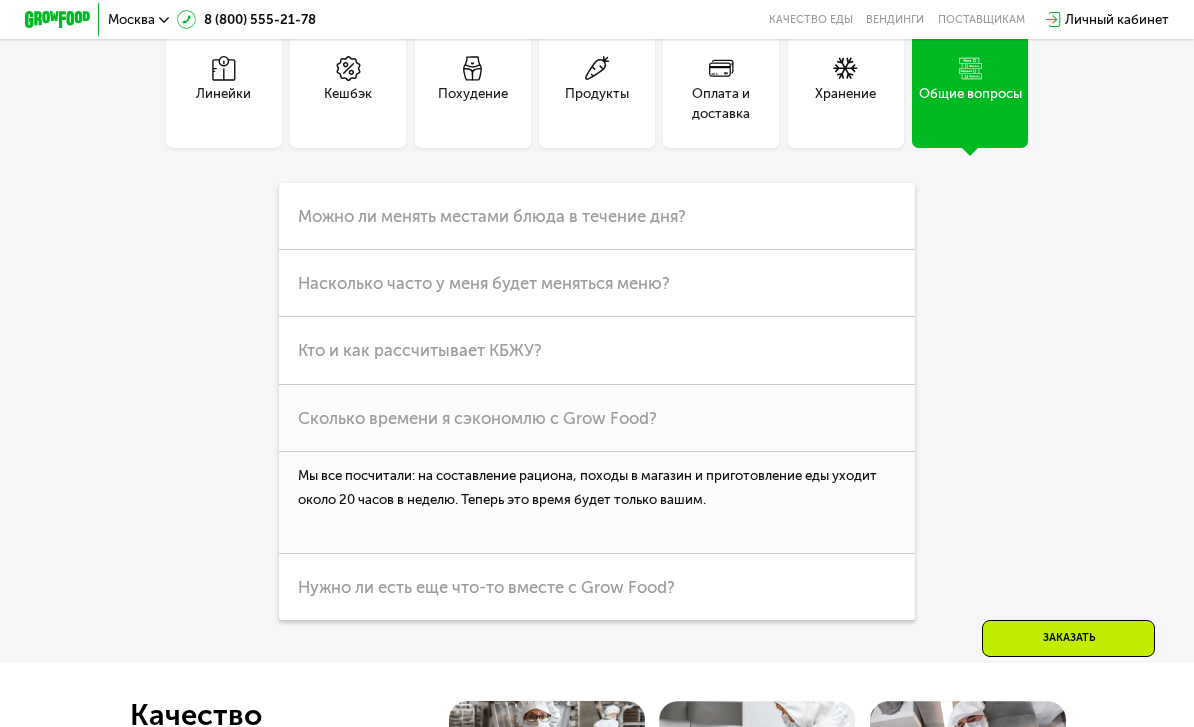 click on "Кто и как рассчитывает КБЖУ?" at bounding box center [420, 350] 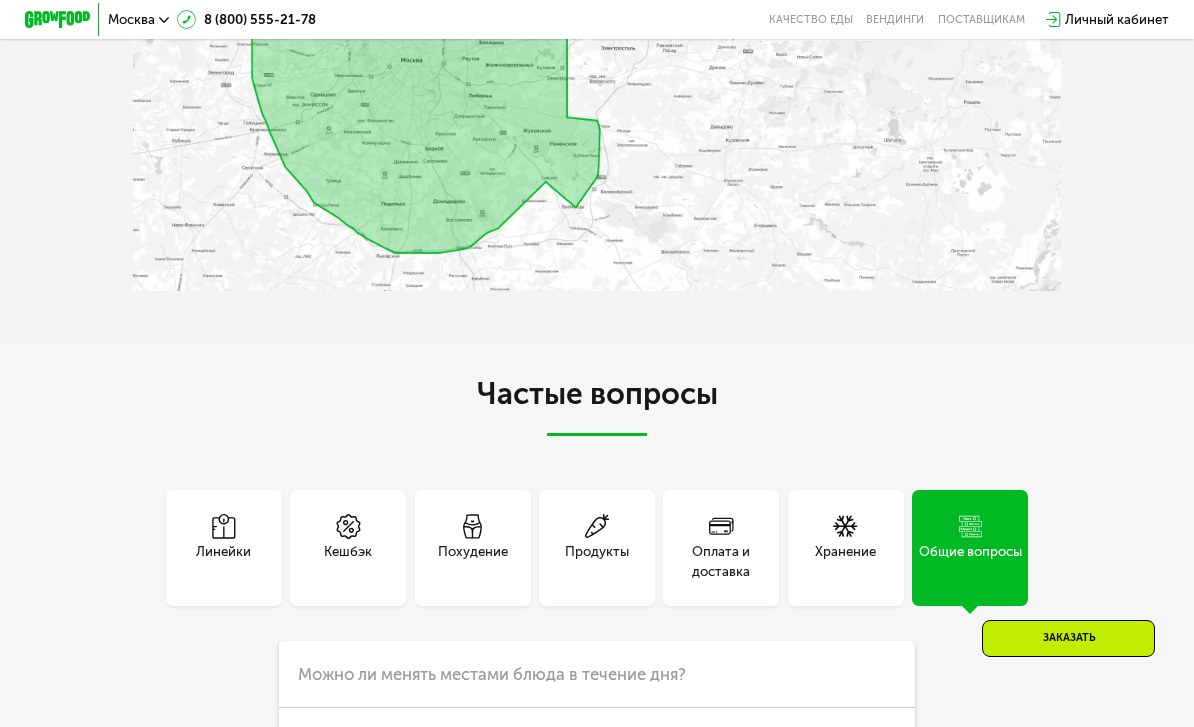 scroll, scrollTop: 3938, scrollLeft: 0, axis: vertical 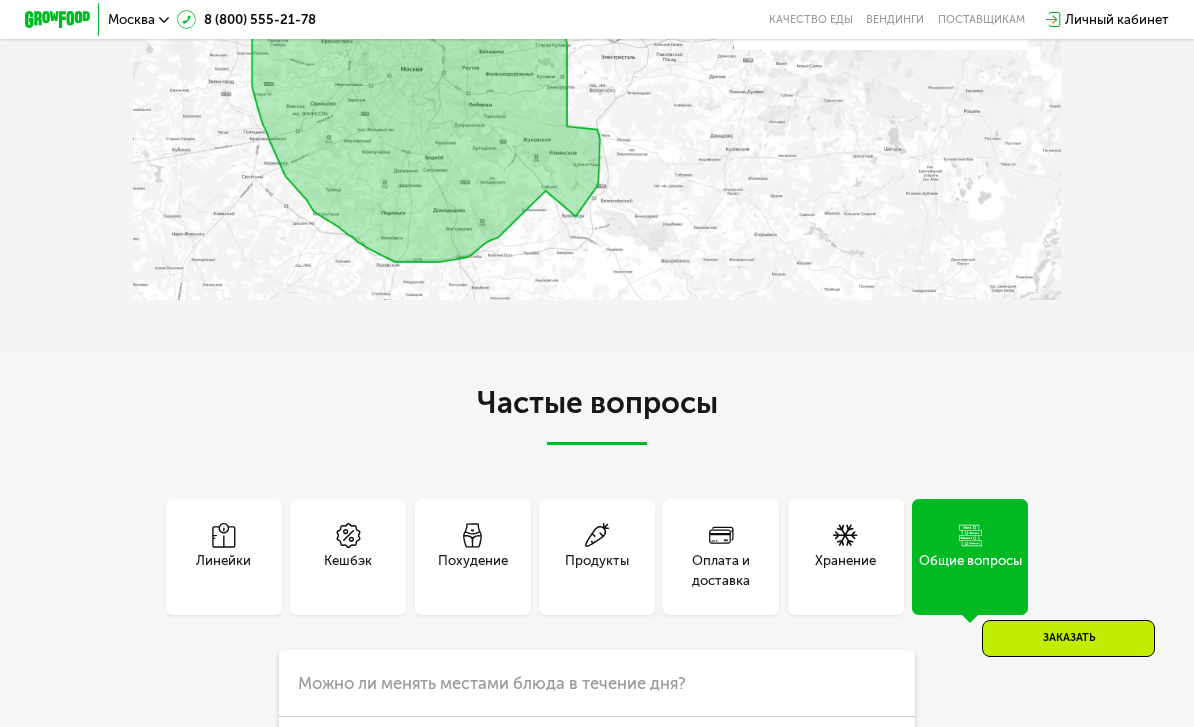 click on "Оплата и доставка" at bounding box center (721, 571) 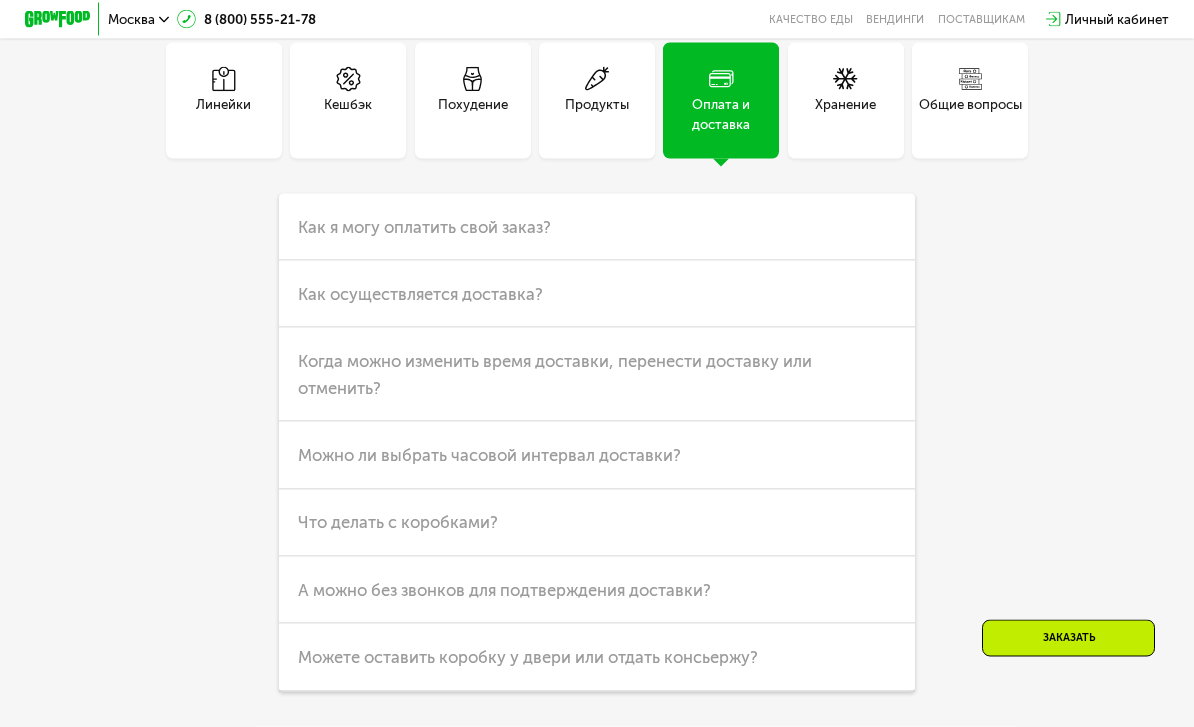 scroll, scrollTop: 4395, scrollLeft: 0, axis: vertical 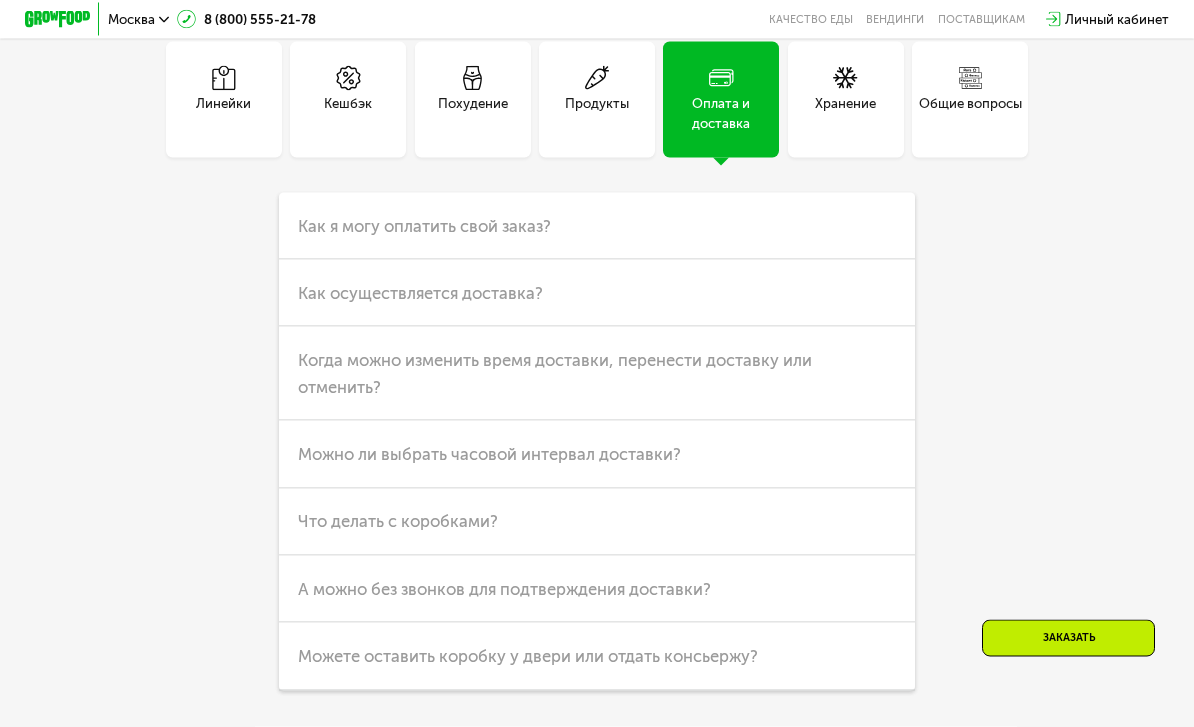 click on "Что делать с коробками?" at bounding box center [398, 521] 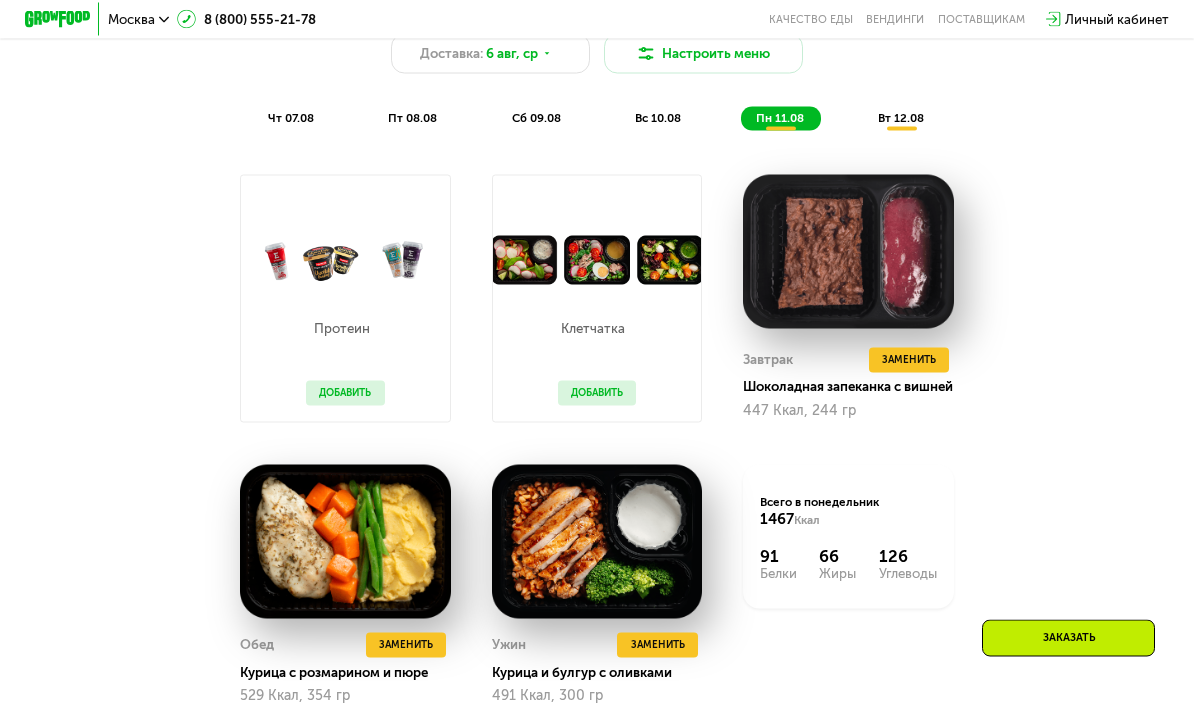 scroll, scrollTop: 977, scrollLeft: 0, axis: vertical 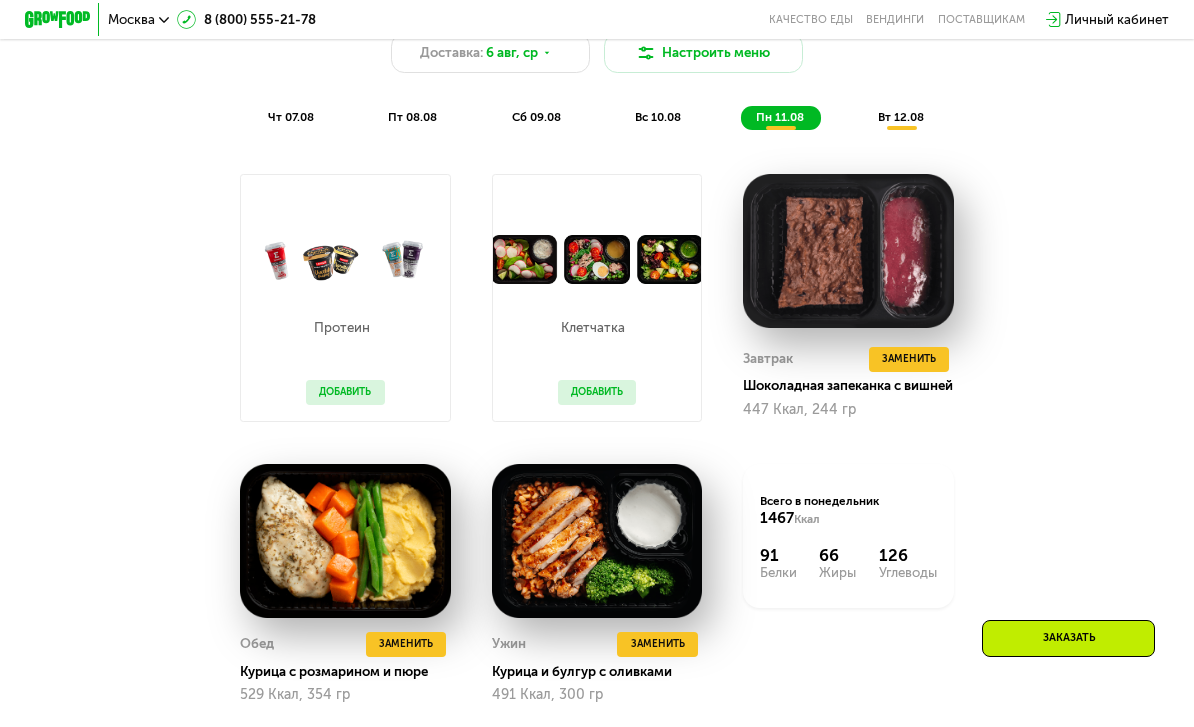 click on "Добавить" at bounding box center (597, 392) 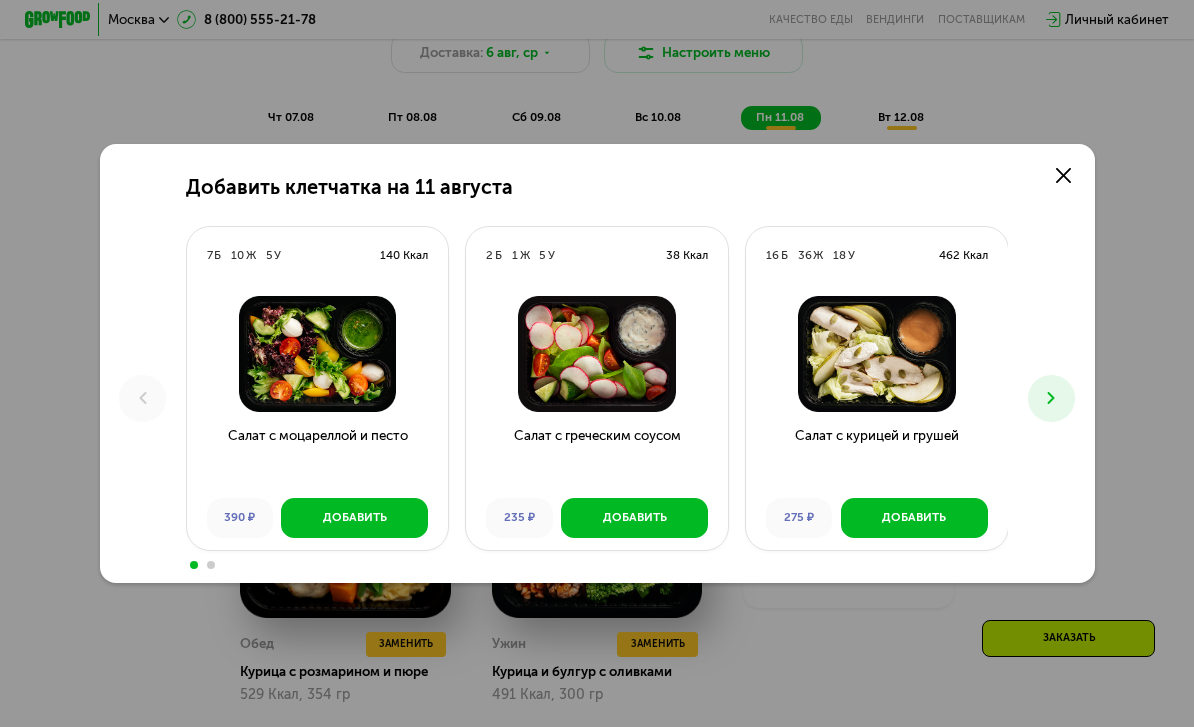 click at bounding box center [1051, 398] 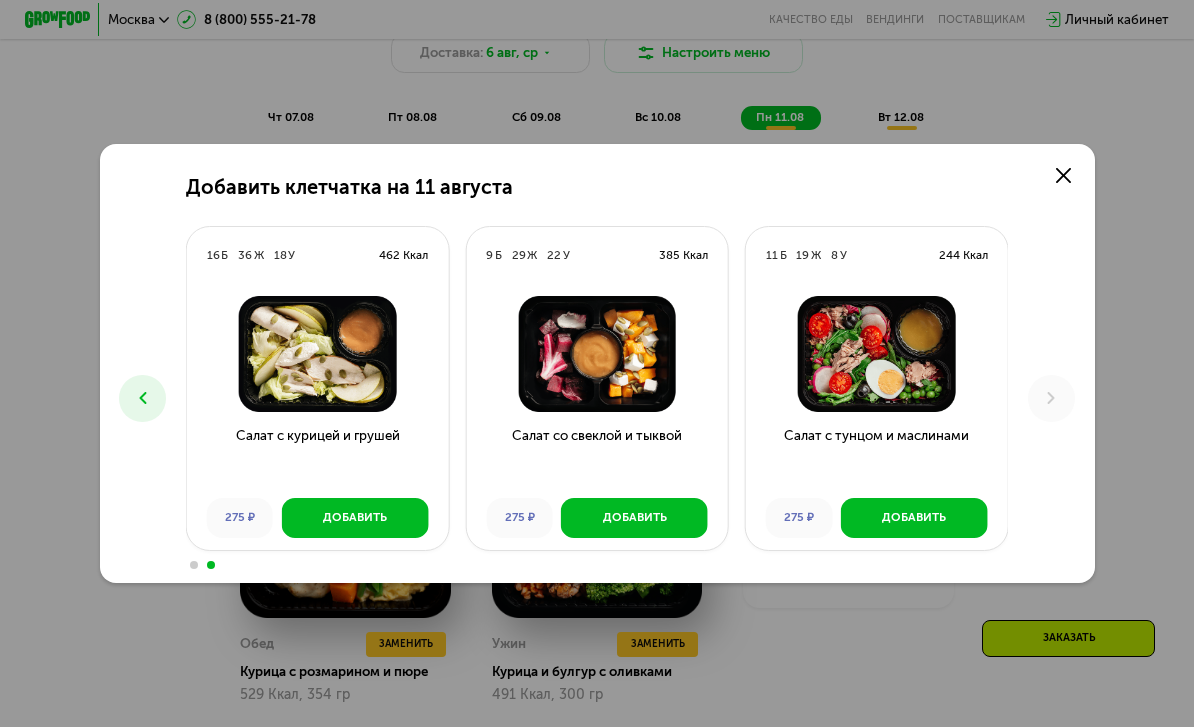 click at bounding box center [142, 398] 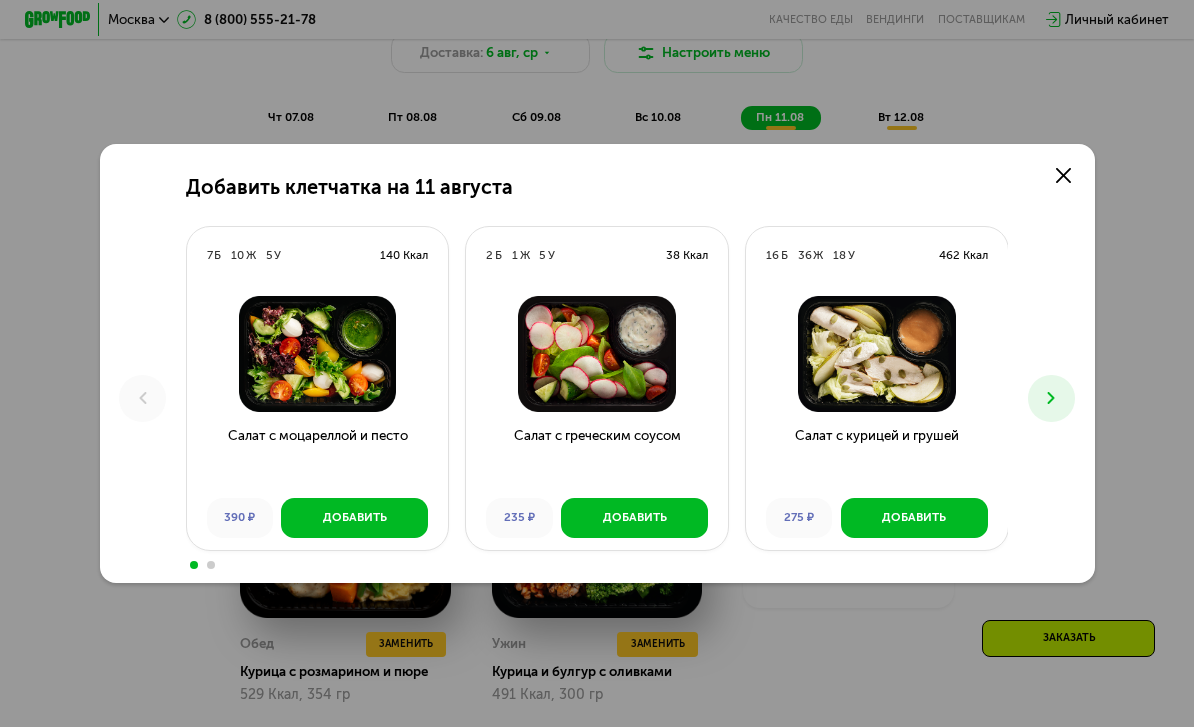 click at bounding box center (1063, 175) 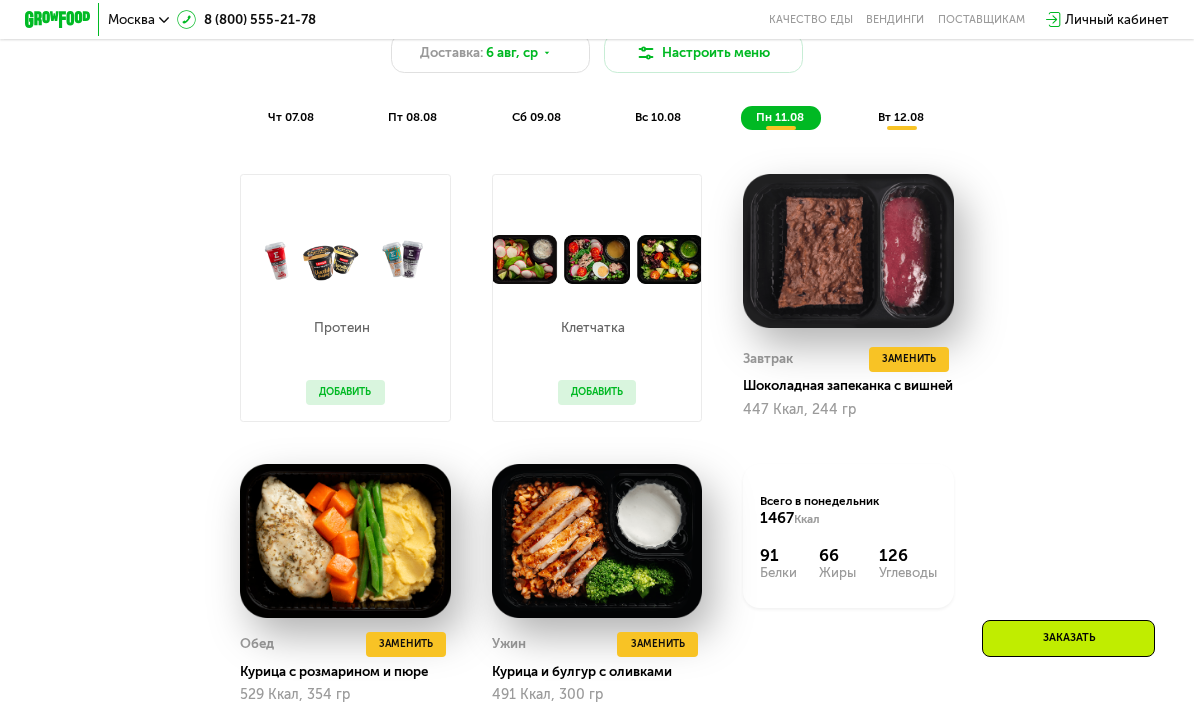 click on "Похудение и поддержание формы Доставка: 6 авг, ср Настроить меню  чт 07.08 пт 08.08 сб 09.08 вс 10.08 пн 11.08 вт 12.08 Завтрак Чиабатта с куриным филе 475 Ккал, 240 гр Обед Куриный шашлык с тушеными овощами 403 Ккал, 230 гр Ужин Удон с курицей и овощами 441 Ккал, 250 гр  Всего в четверг 1319 Ккал 80  Белки  49  Жиры  142  Углеводы  Завтрак Омлет с томатами и фетой 530 Ккал, 210 гр Обед Курица с аджикой и рисом 356 Ккал, 230 гр Ужин Митболы с брусничным соусом  476 Ккал, 280 гр  Всего в пятницу 1362 Ккал 89  Белки  77  Жиры  78  Углеводы  Завтрак Запеканка с яблоками и ягодами 389 Ккал, 280 гр Обед Курица с сыром и гречкой" at bounding box center (597, 374) 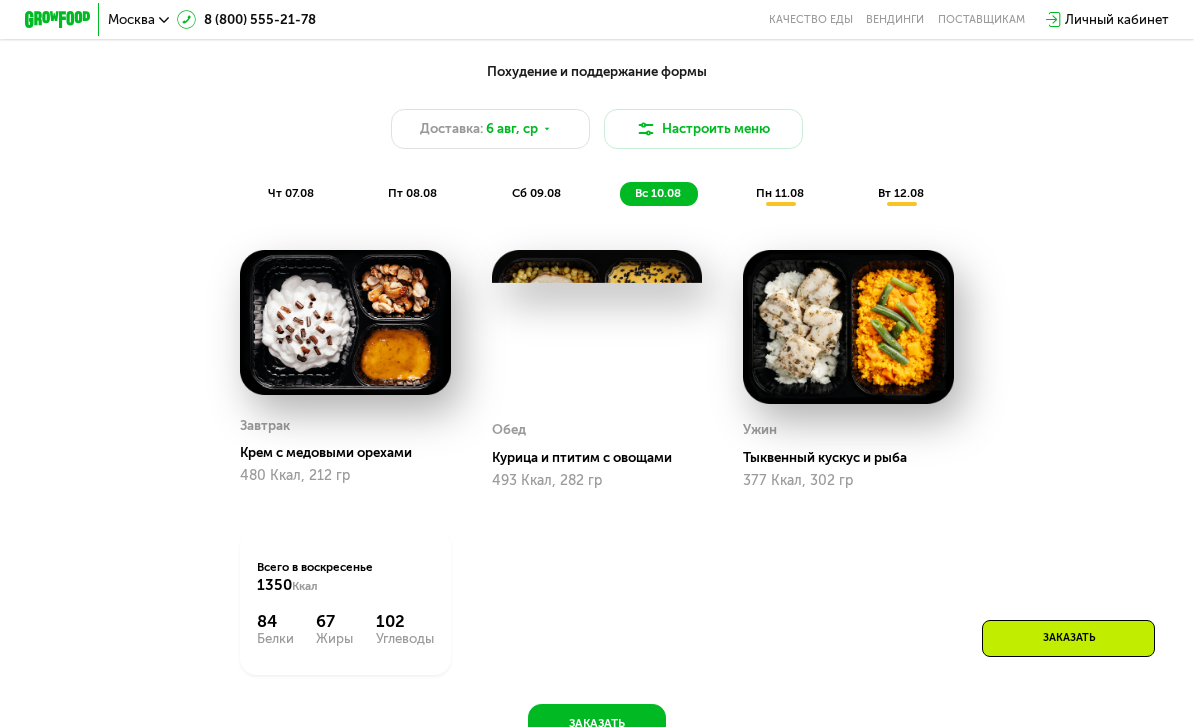 scroll, scrollTop: 900, scrollLeft: 0, axis: vertical 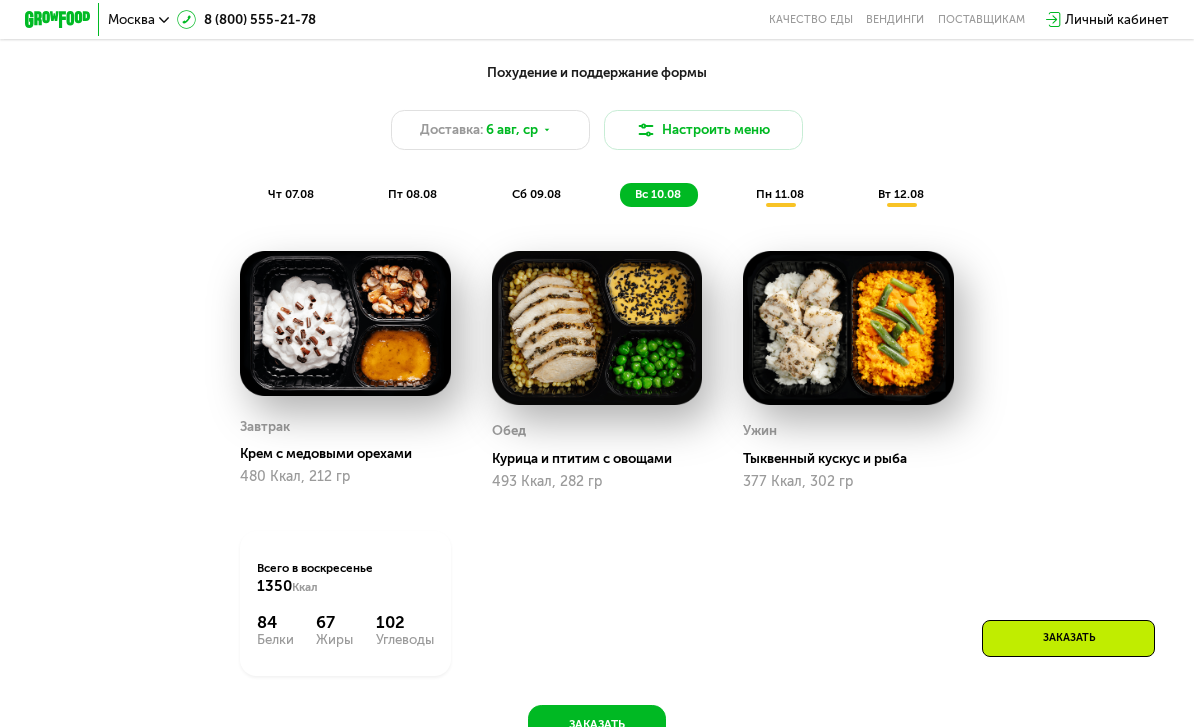 click on "чт 07.08" 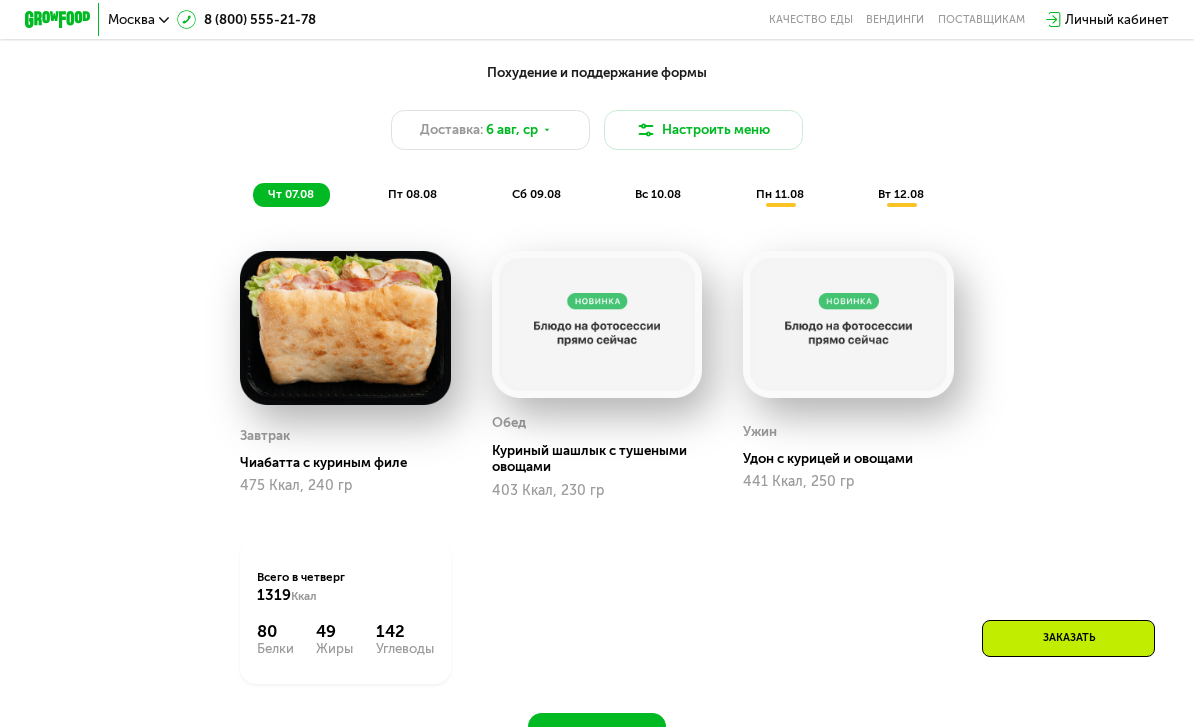 click on "Доставка: 6 авг, ср" at bounding box center [490, 130] 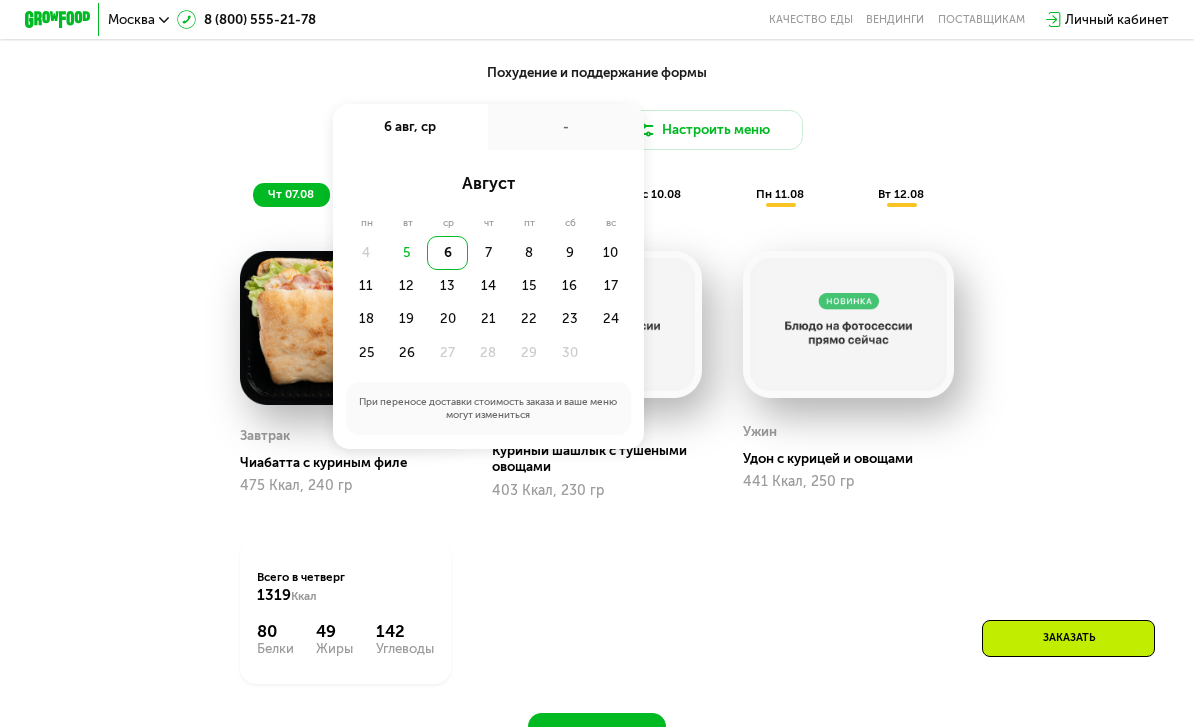 click on "6" 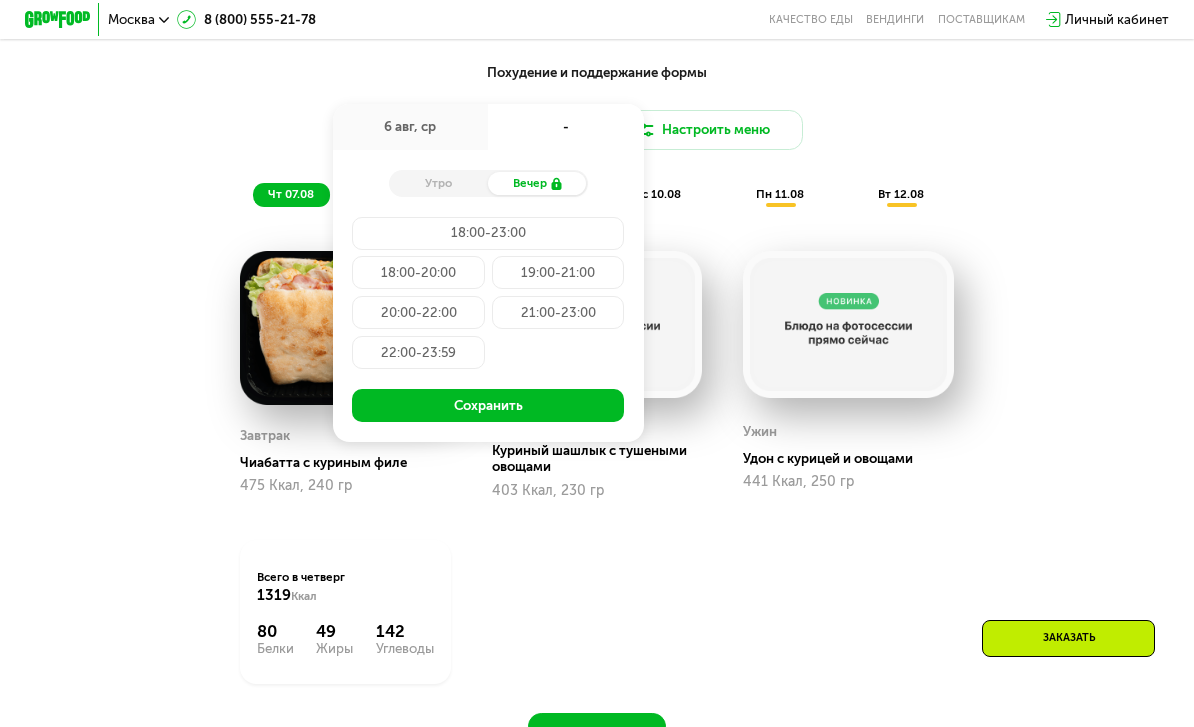 click on "Утро" at bounding box center [439, 183] 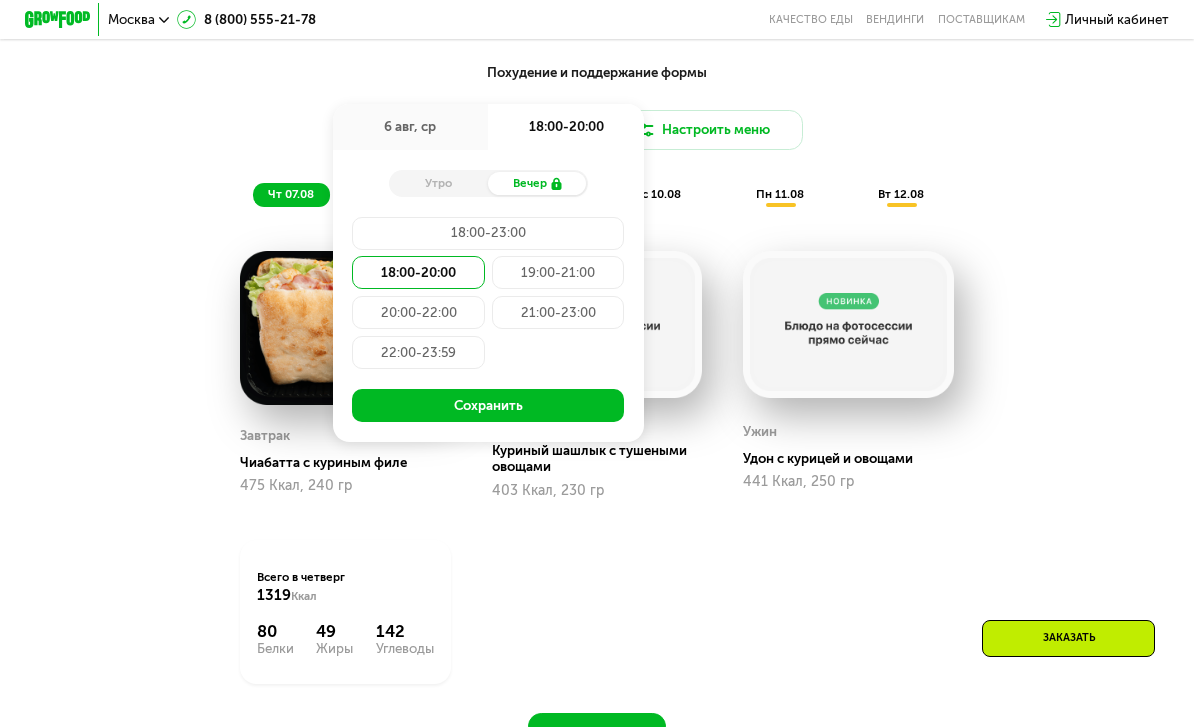 click on "Сохранить" at bounding box center (488, 405) 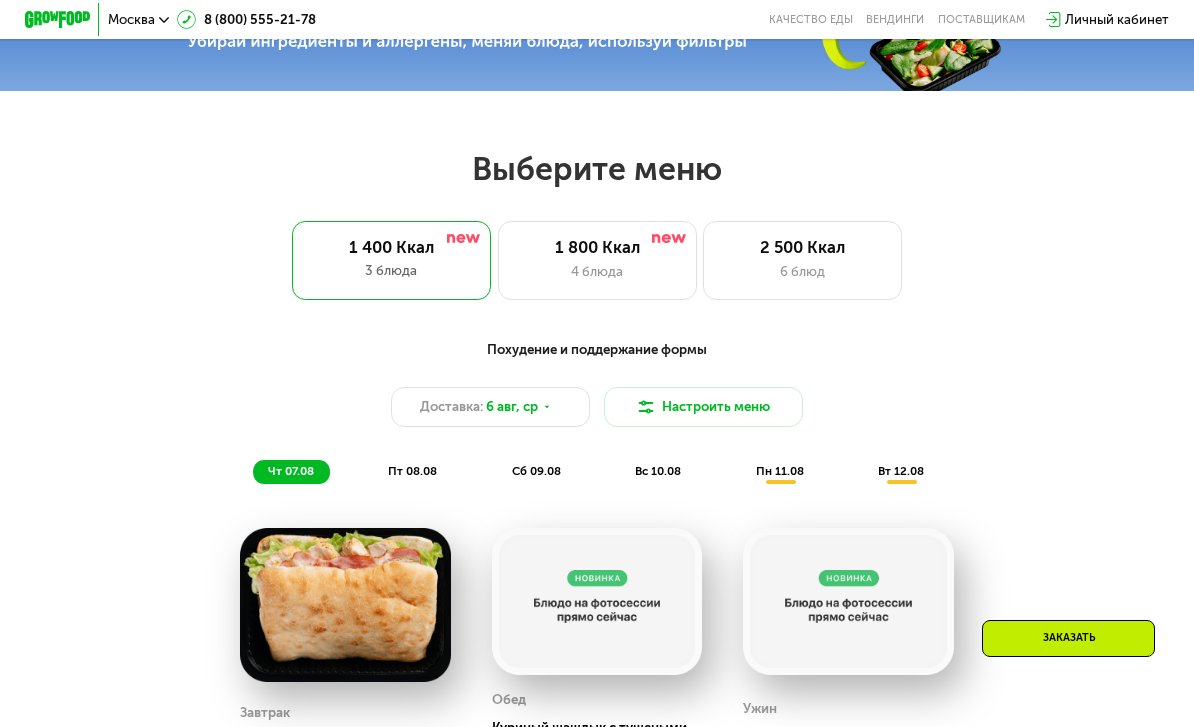 scroll, scrollTop: 627, scrollLeft: 0, axis: vertical 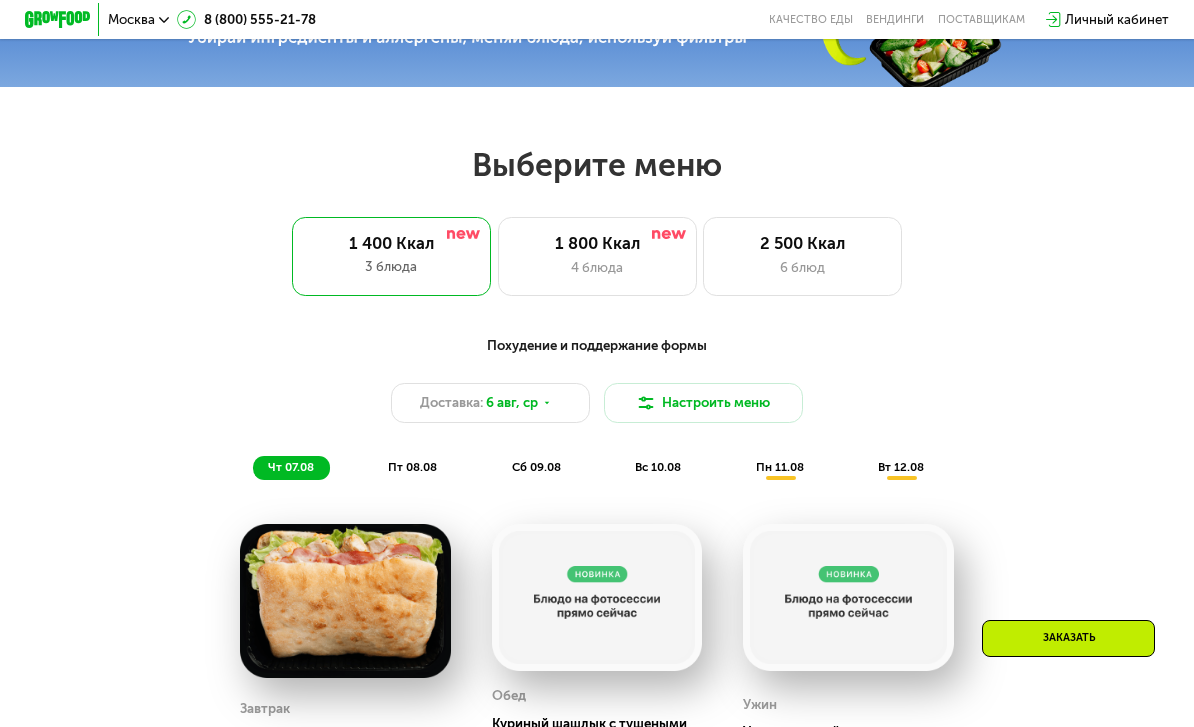 click on "вт 12.08" at bounding box center [901, 467] 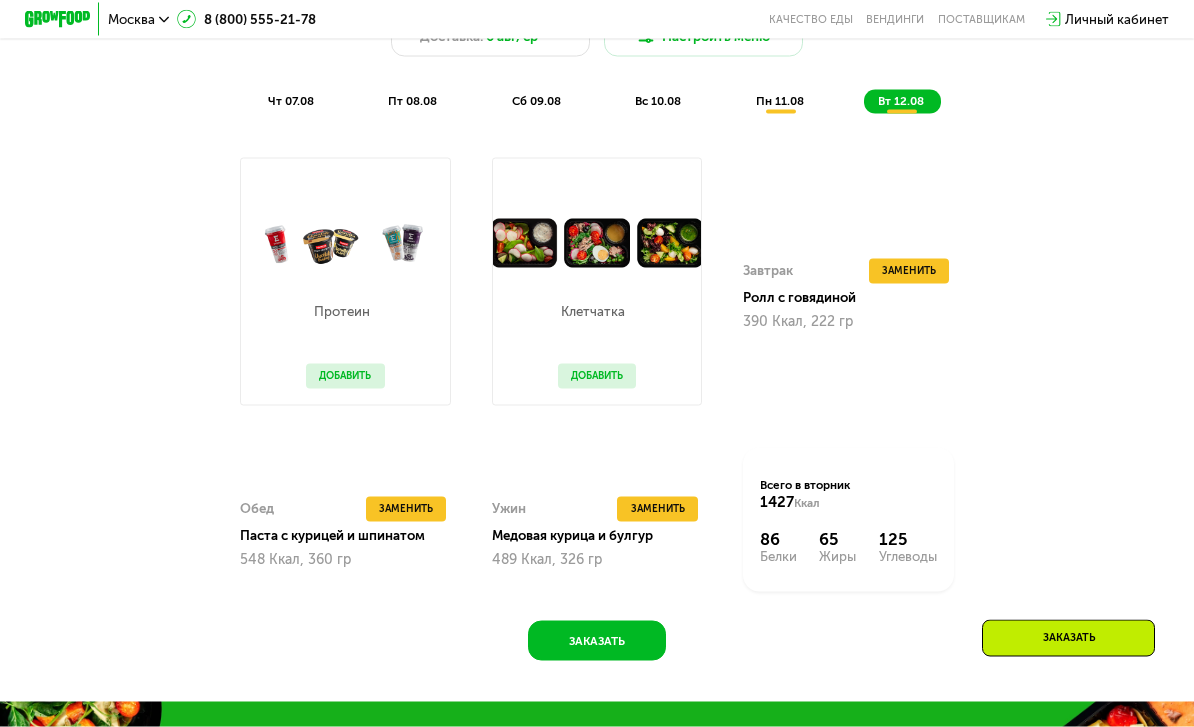 scroll, scrollTop: 994, scrollLeft: 0, axis: vertical 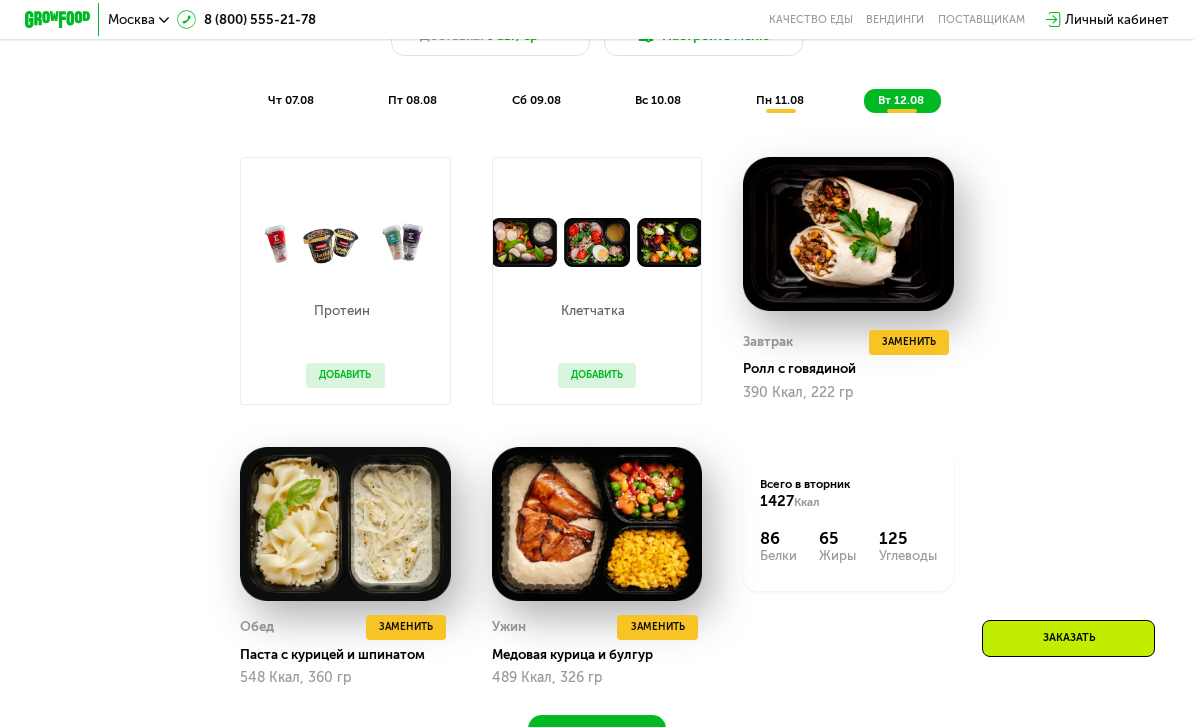 click on "Добавить" at bounding box center (597, 375) 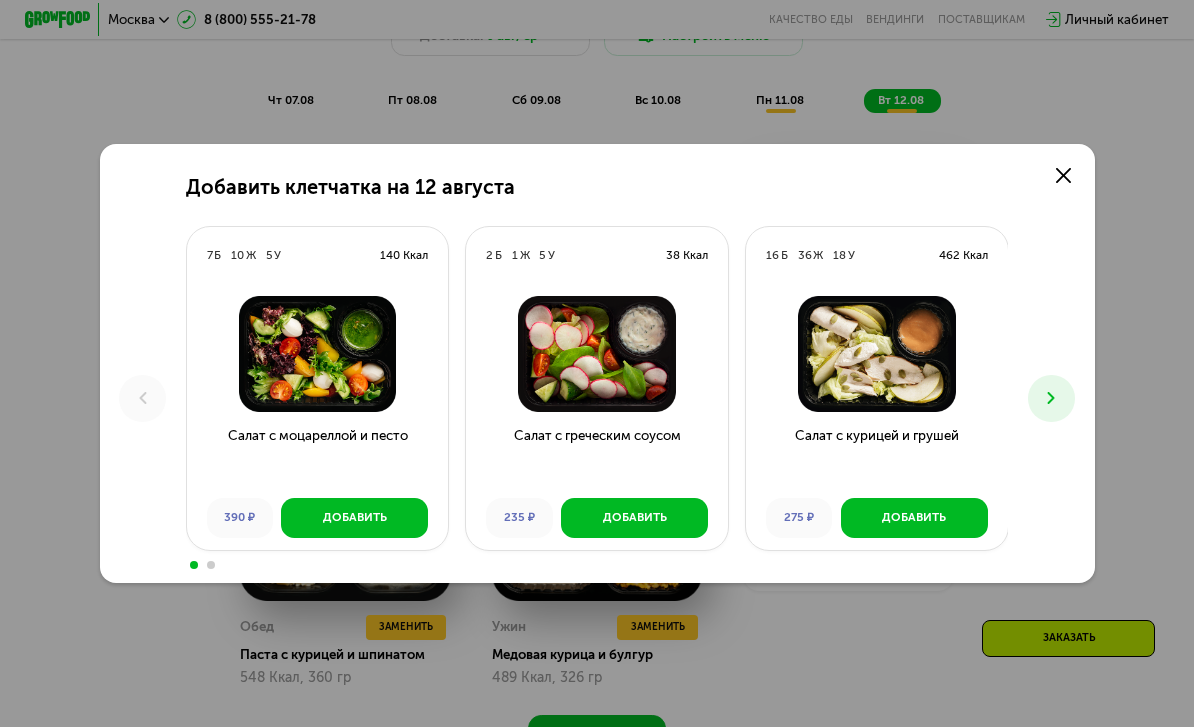 click on "Добавить" at bounding box center [355, 517] 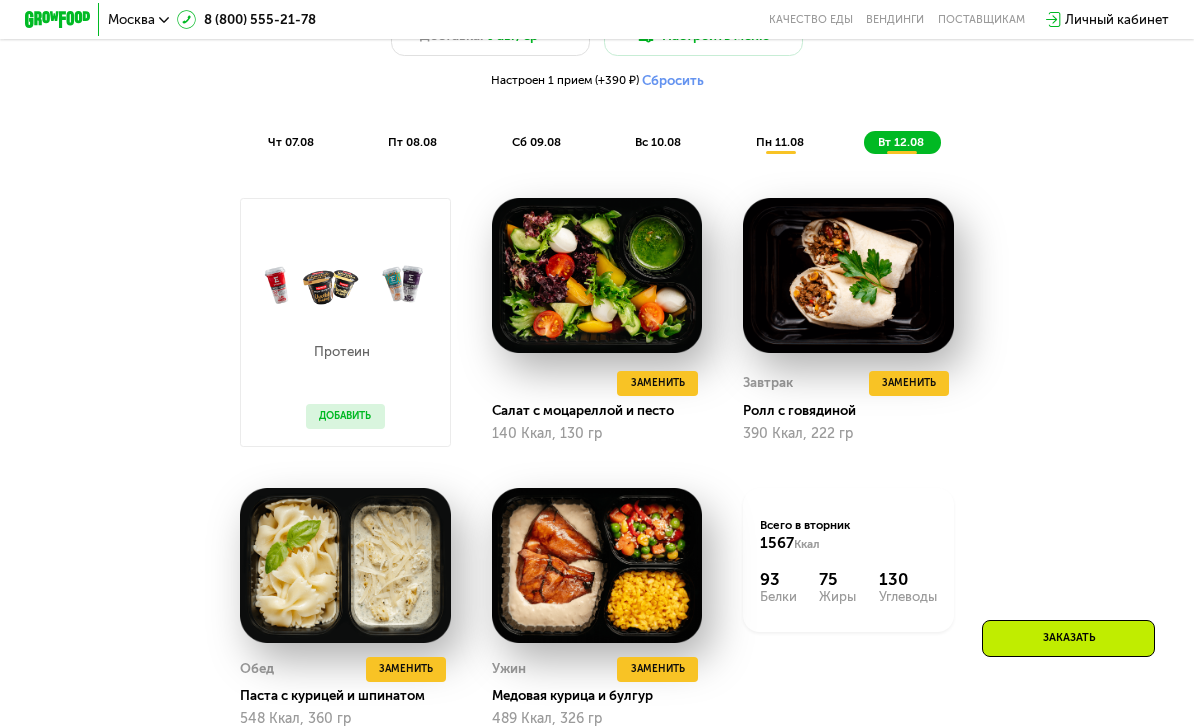 click on "Заменить" at bounding box center [909, 383] 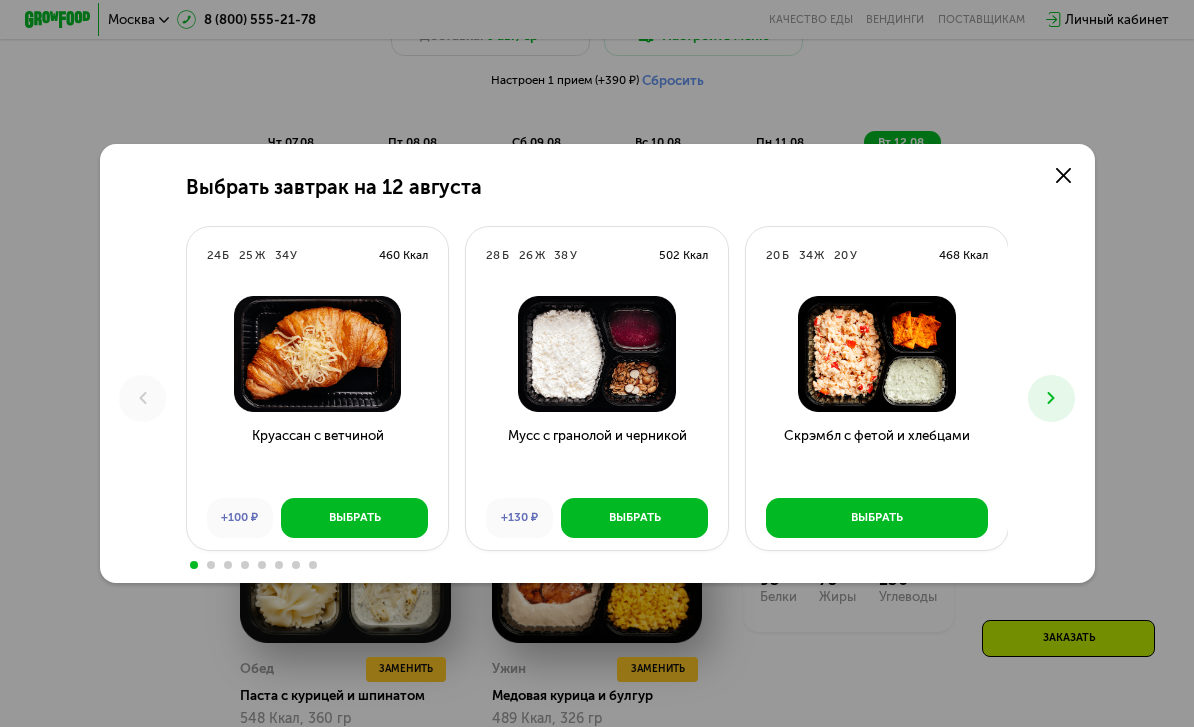 click at bounding box center [1051, 398] 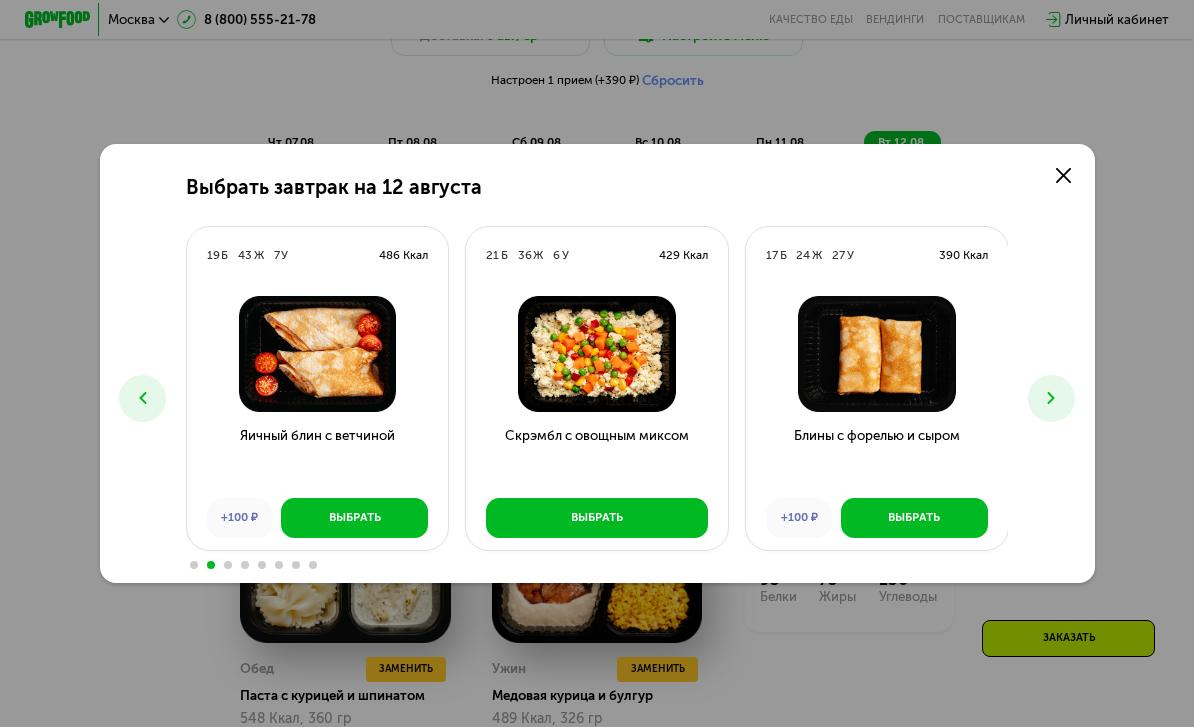 click on "Выбрать" at bounding box center (597, 518) 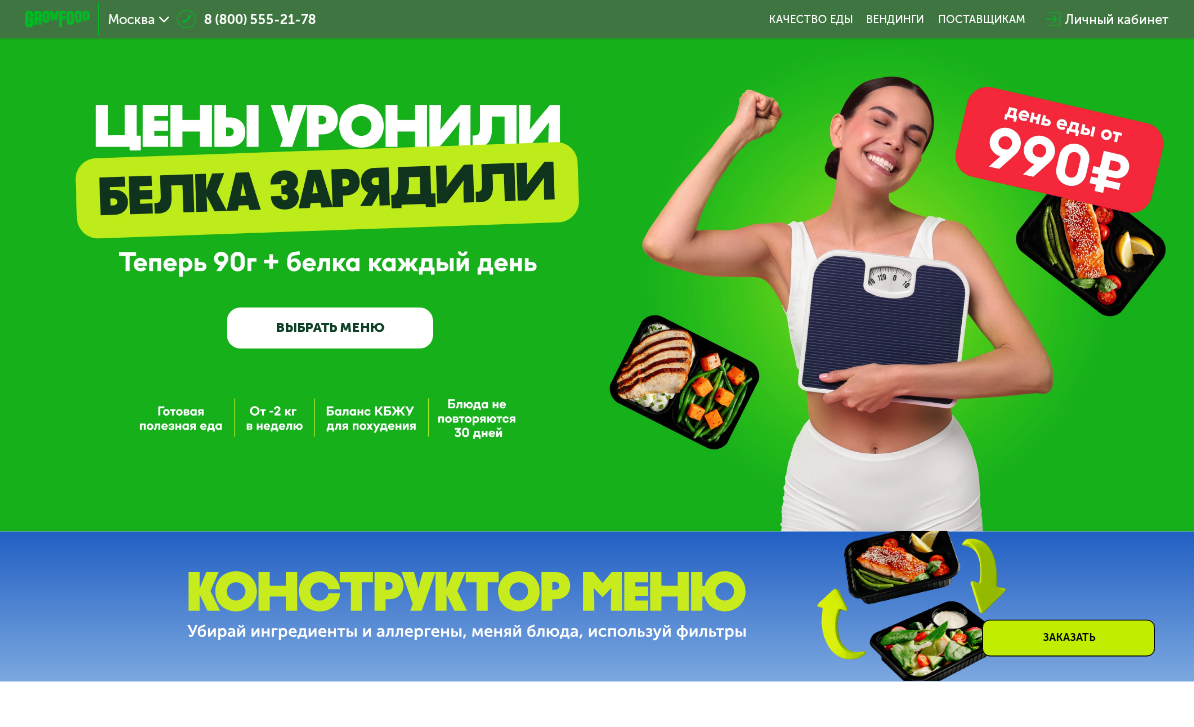 scroll, scrollTop: 0, scrollLeft: 0, axis: both 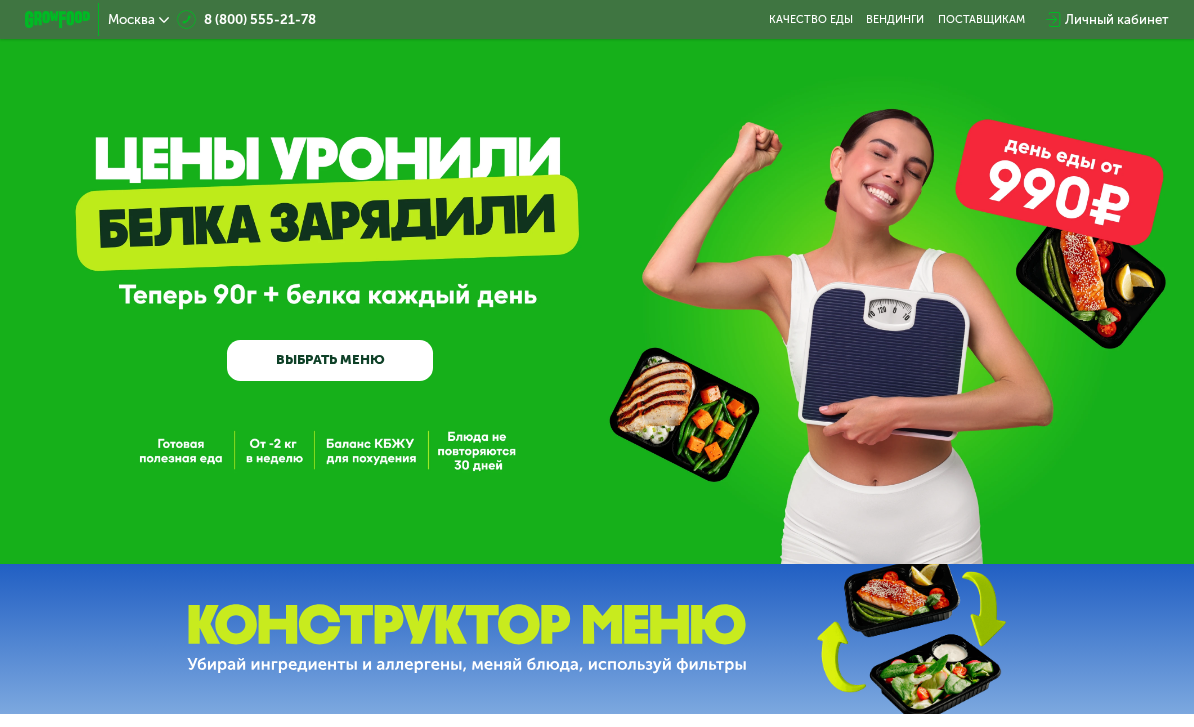 click on "ВЫБРАТЬ МЕНЮ" at bounding box center [330, 360] 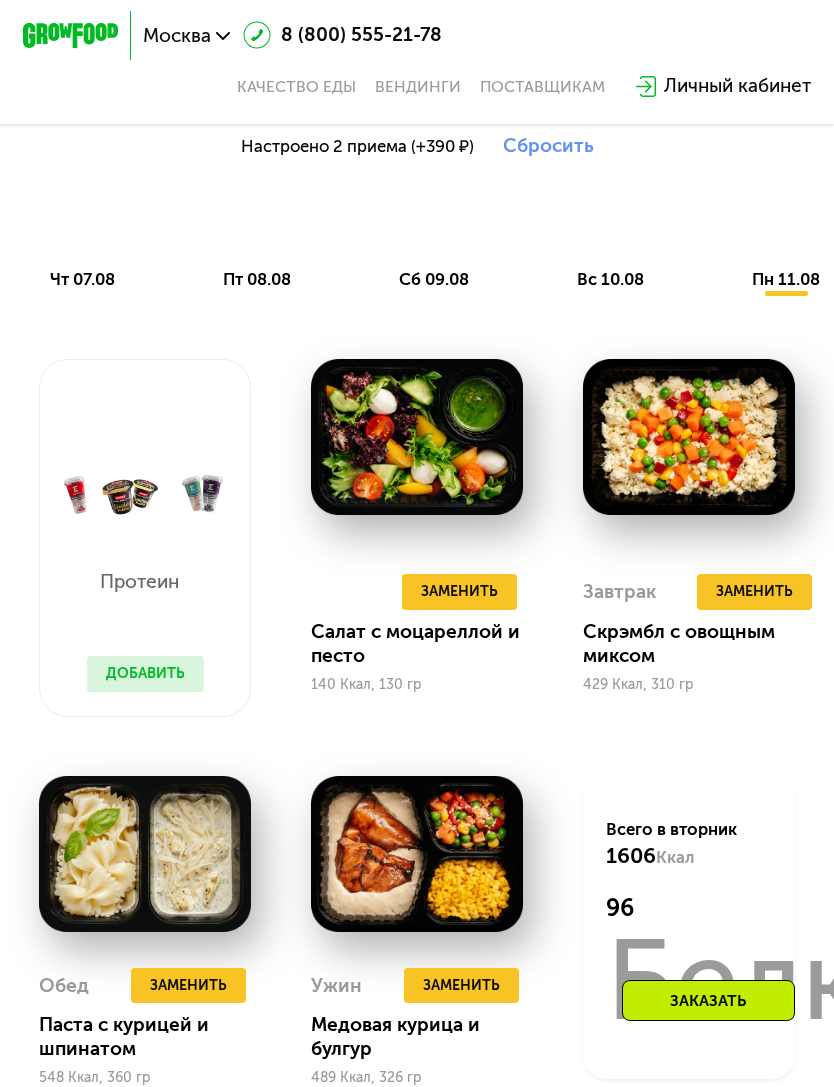 scroll, scrollTop: 926, scrollLeft: 0, axis: vertical 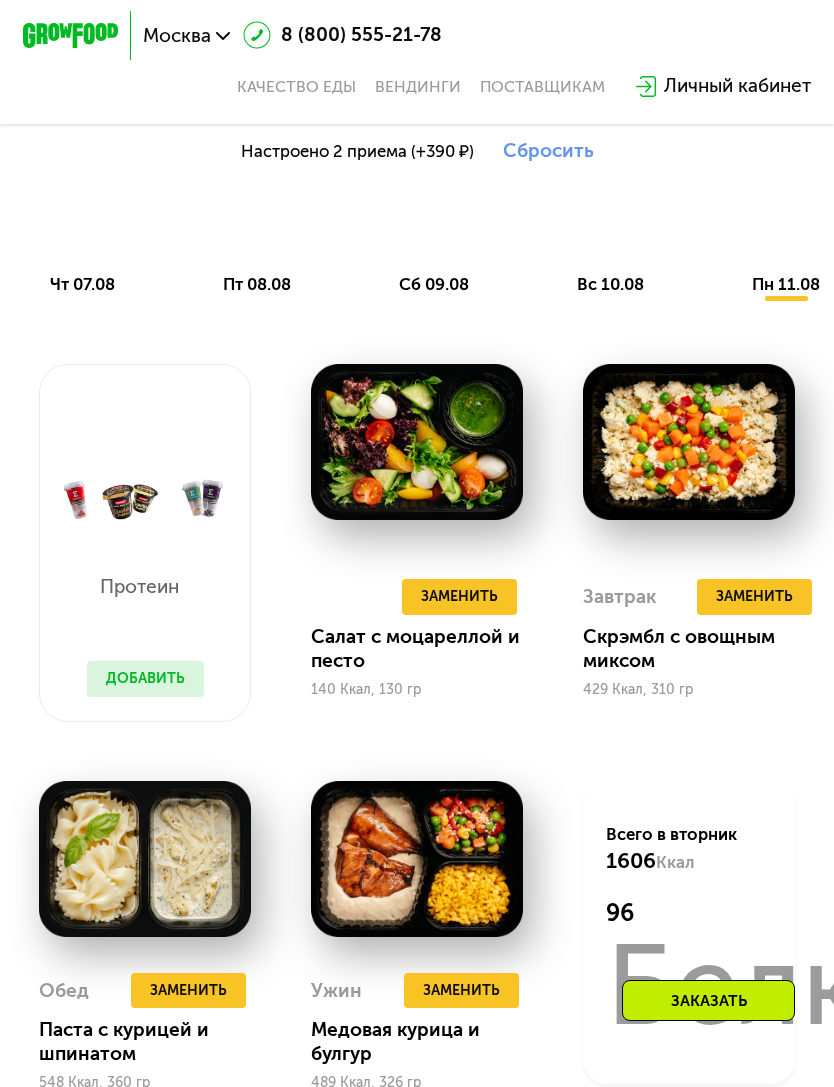 click at bounding box center (674, 597) 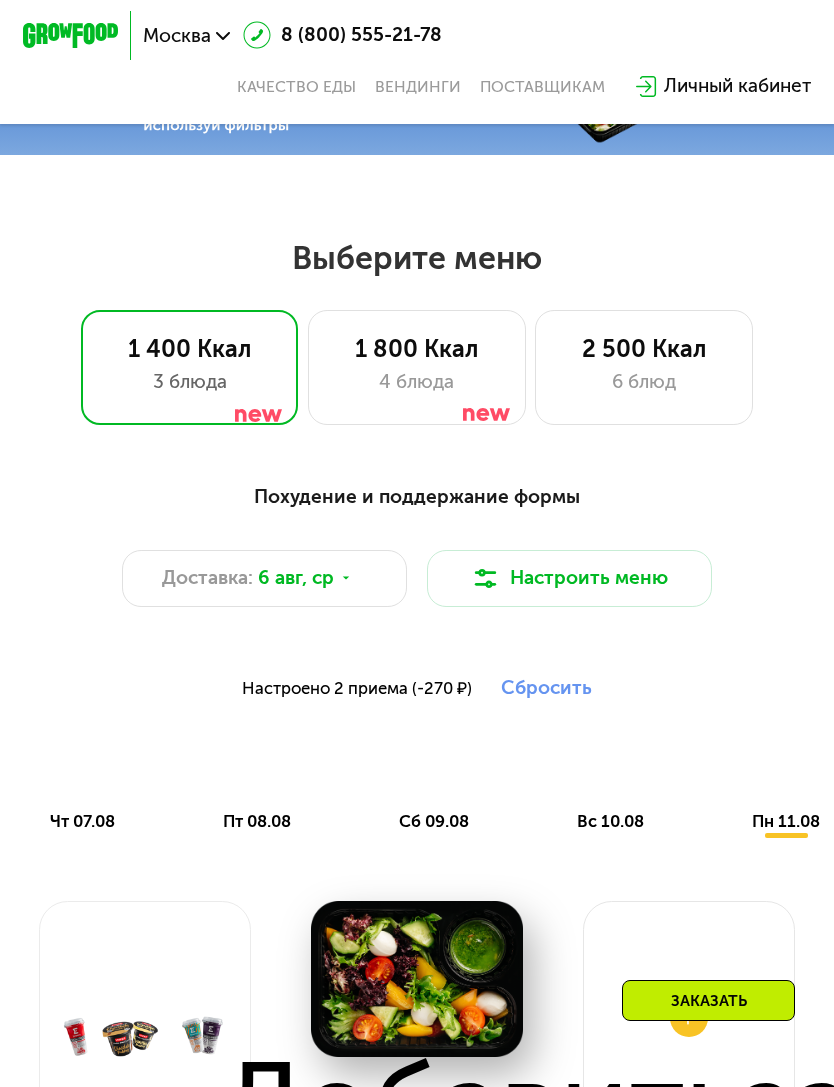 scroll, scrollTop: 385, scrollLeft: 0, axis: vertical 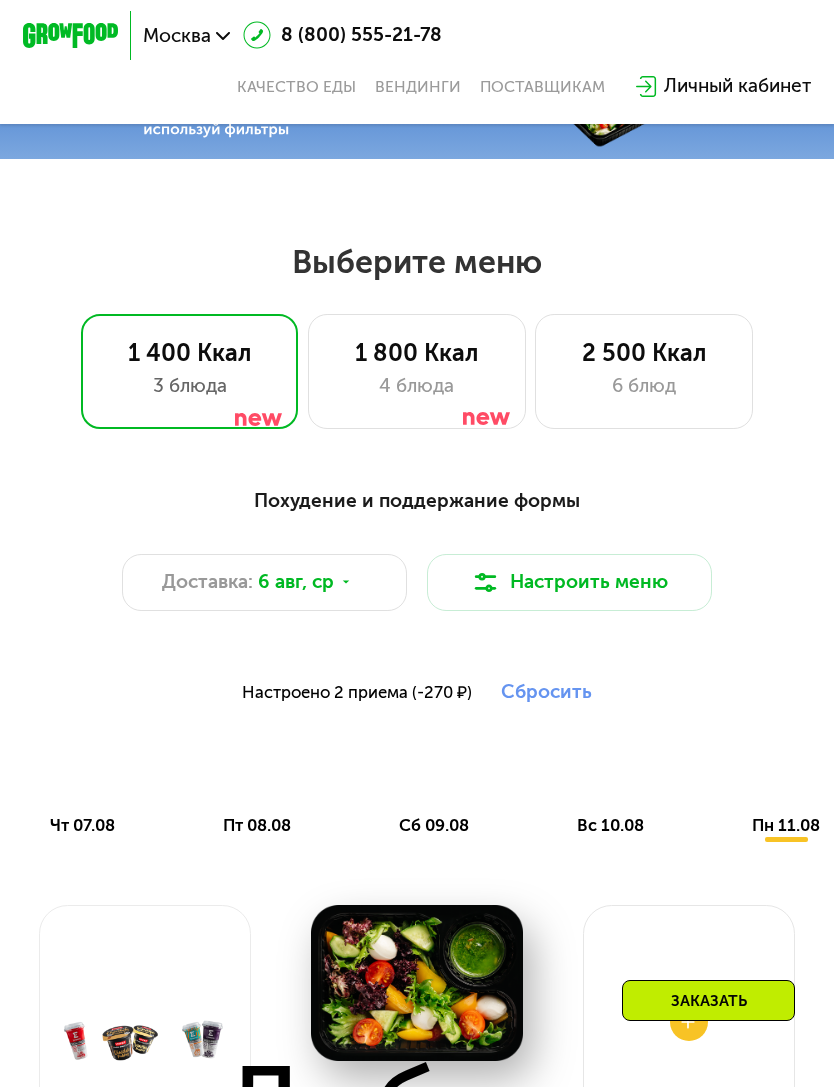 click on "Настроить меню" at bounding box center [570, 582] 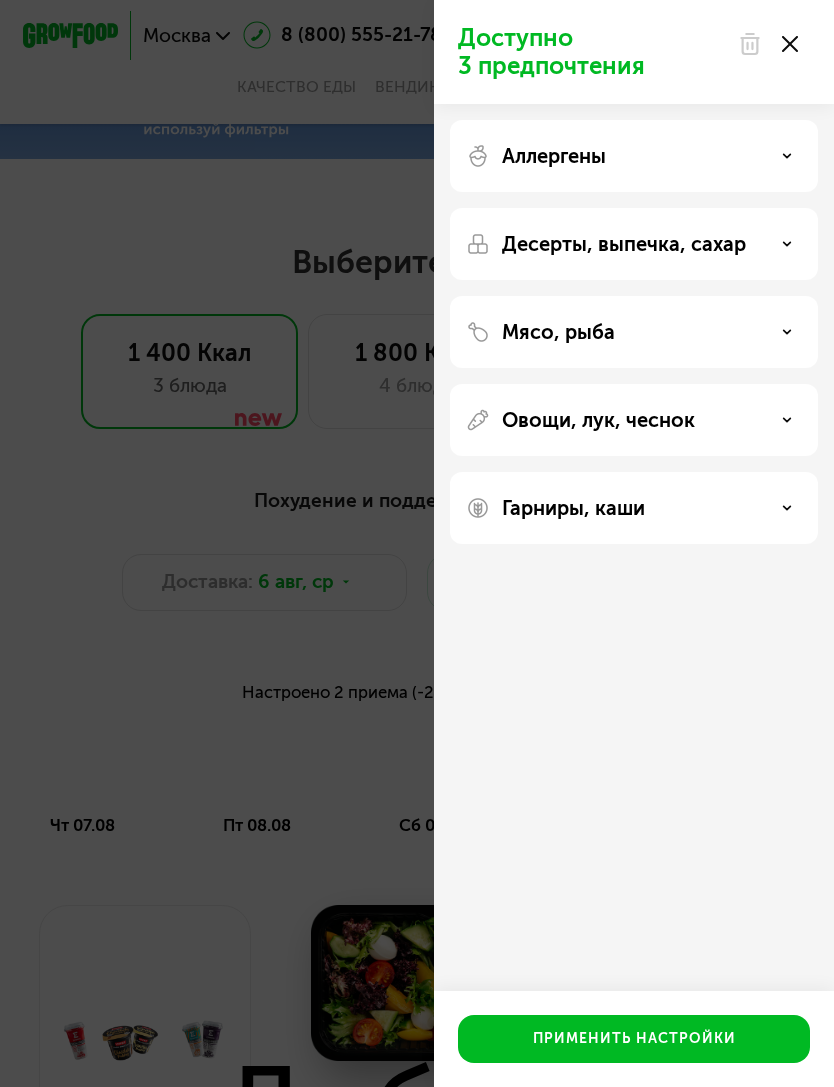 click on "Доступно 3 предпочтения Аллергены Десерты, выпечка, сахар Мясо, рыба Овощи, лук, чеснок Гарниры, каши  Применить настройки" 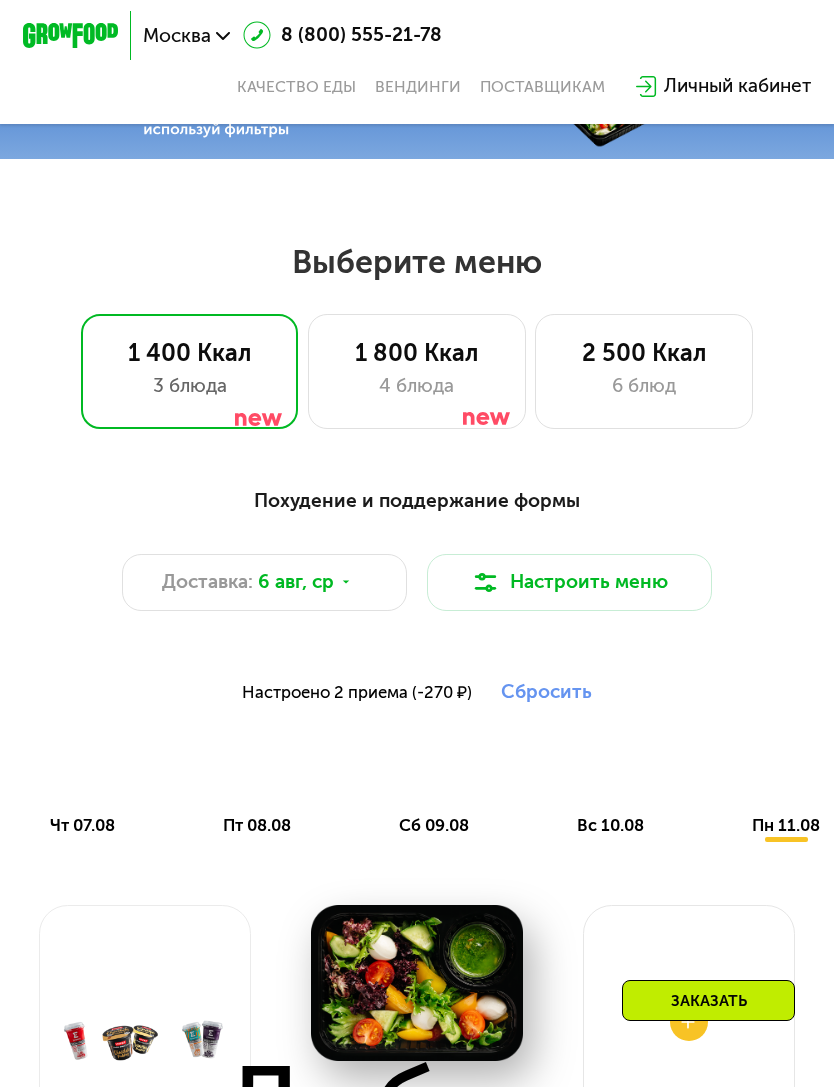 click on "Сбросить" at bounding box center [546, 692] 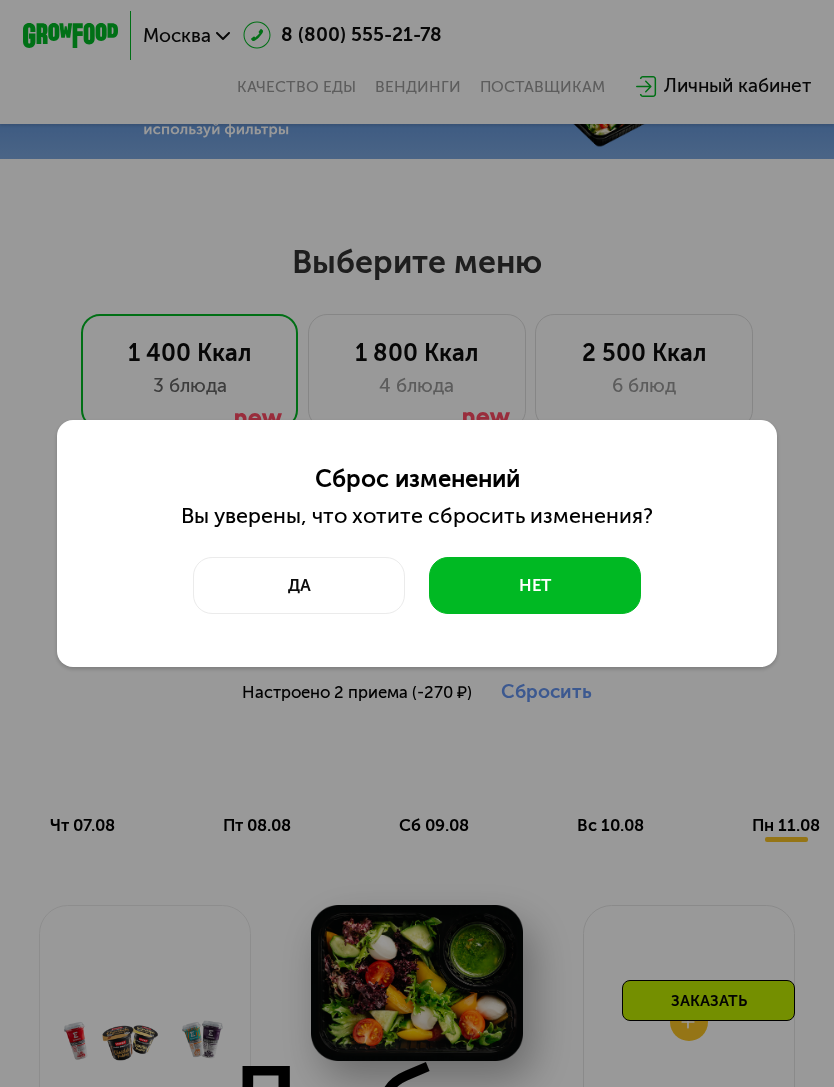 click on "Да" at bounding box center [299, 585] 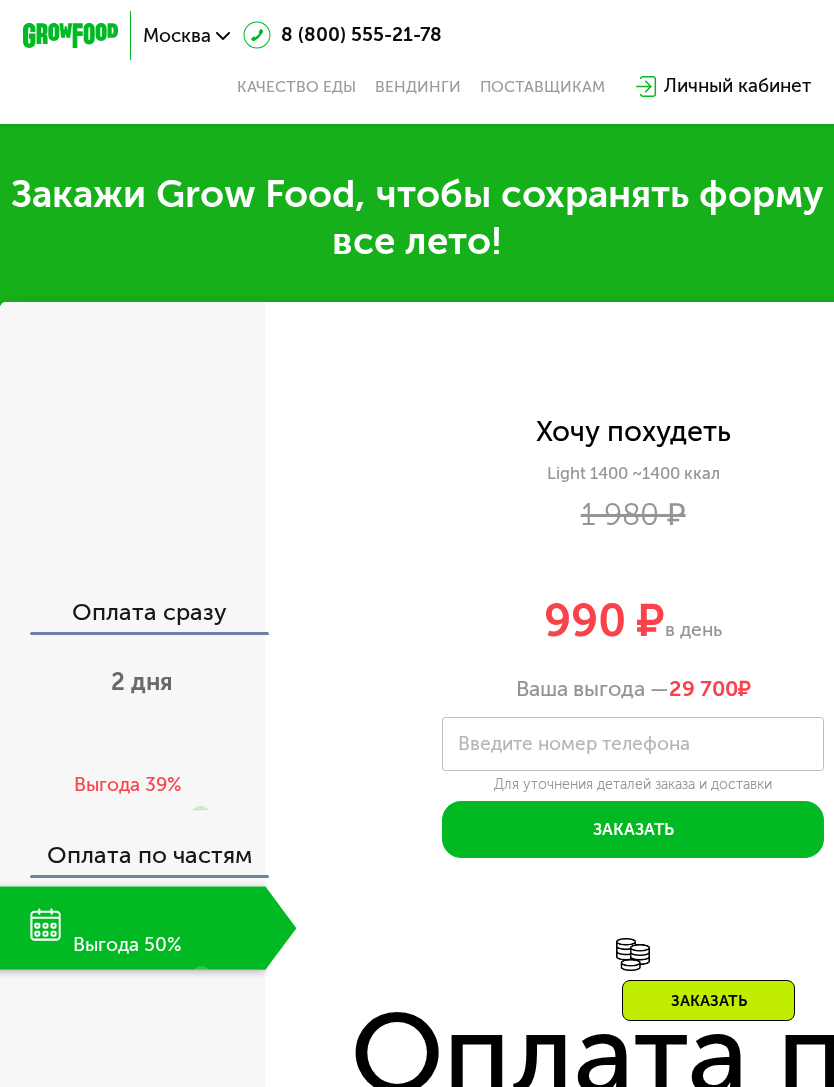 scroll, scrollTop: 1927, scrollLeft: 0, axis: vertical 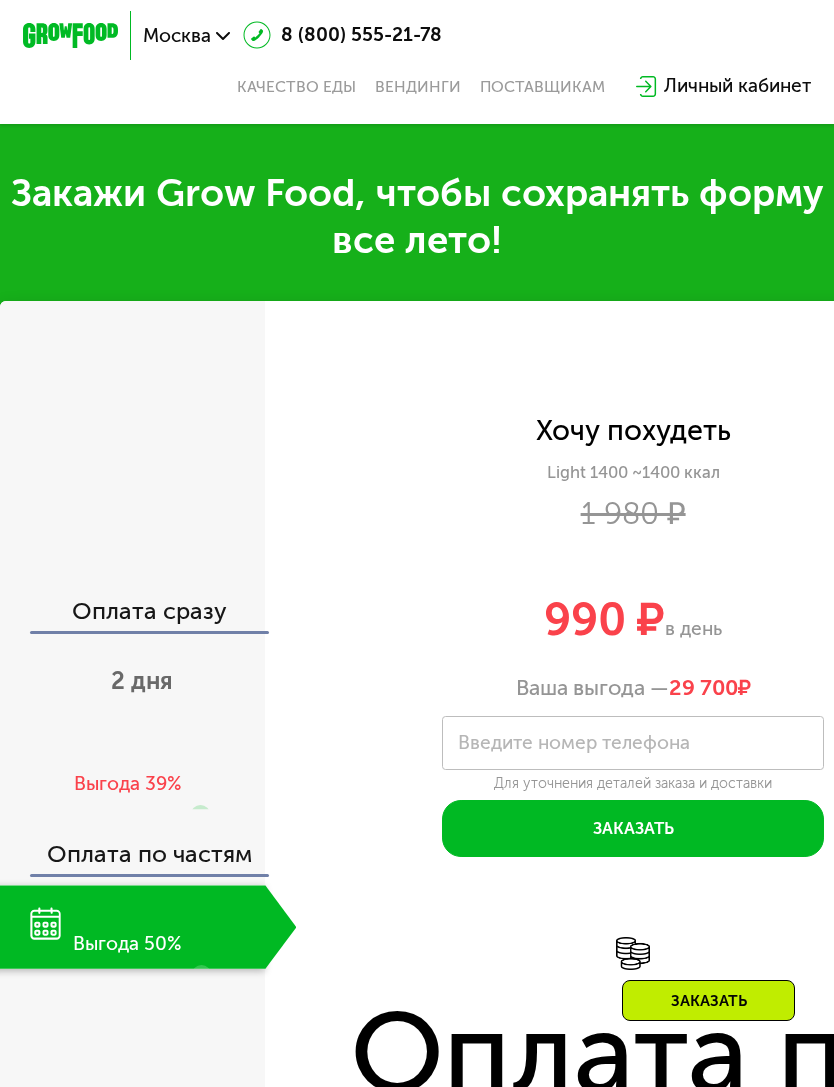 click on "Заказать" at bounding box center (632, 828) 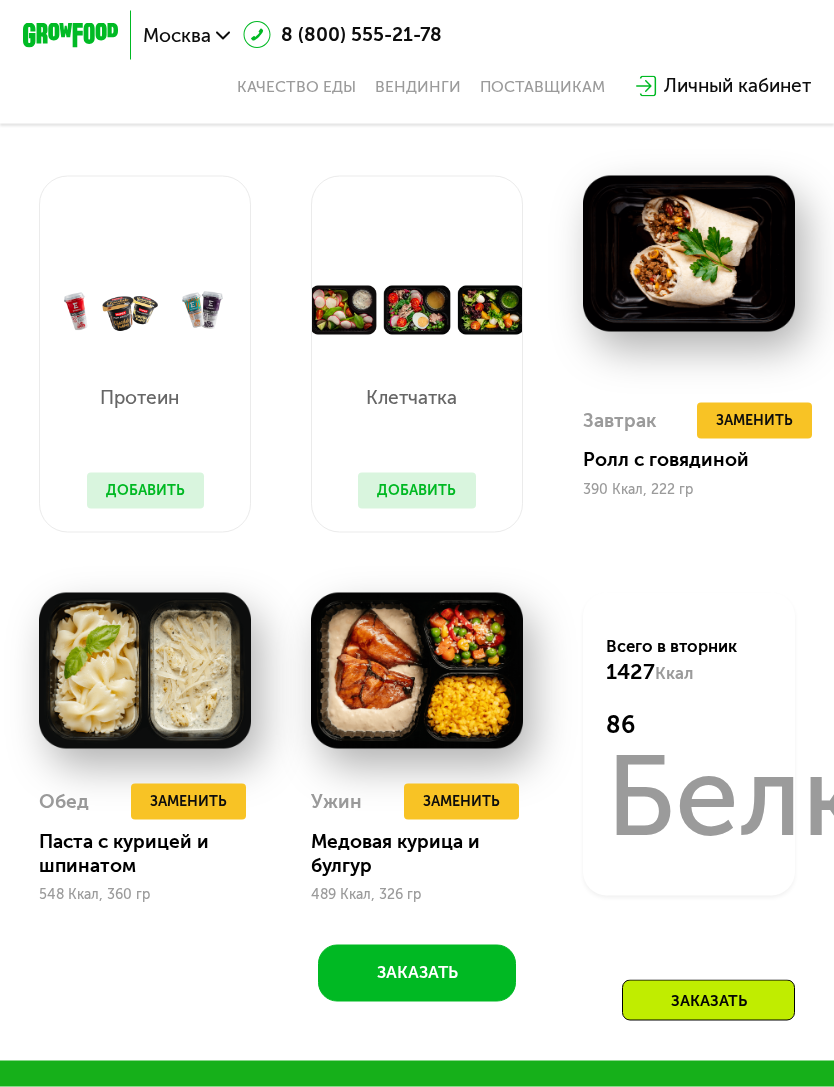 scroll, scrollTop: 965, scrollLeft: 0, axis: vertical 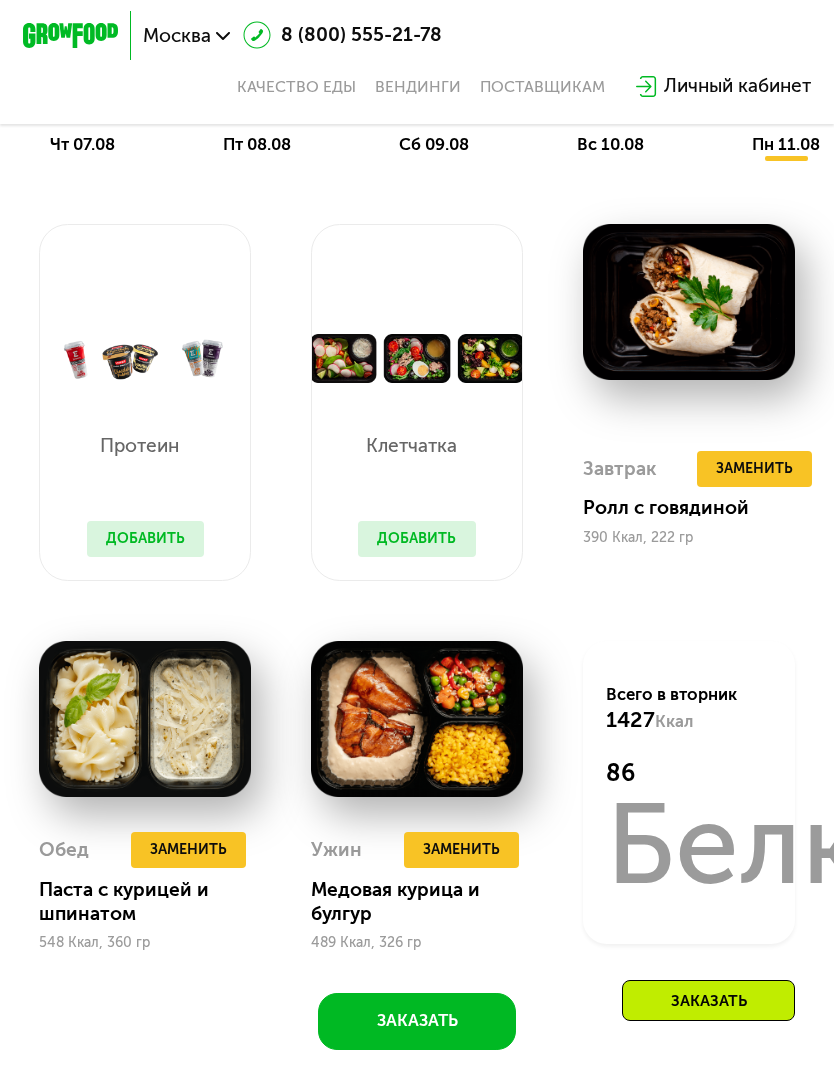 click on "Белки" at bounding box center (768, 844) 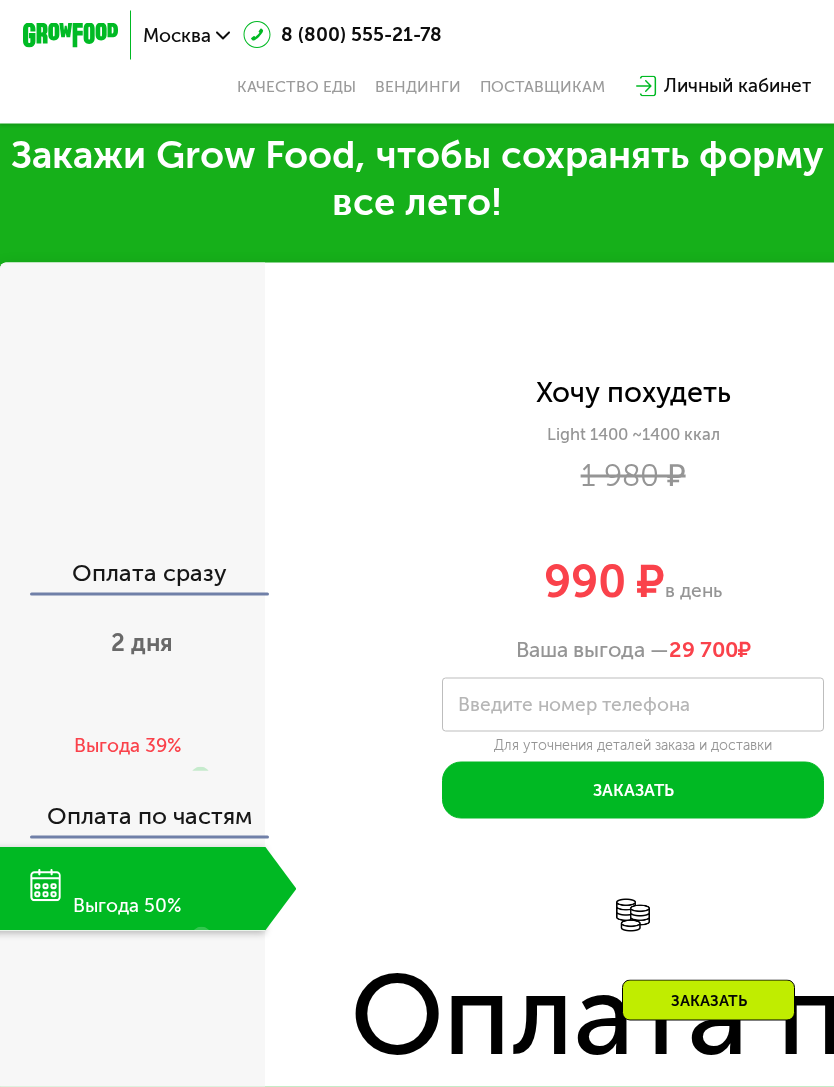 scroll, scrollTop: 1966, scrollLeft: 0, axis: vertical 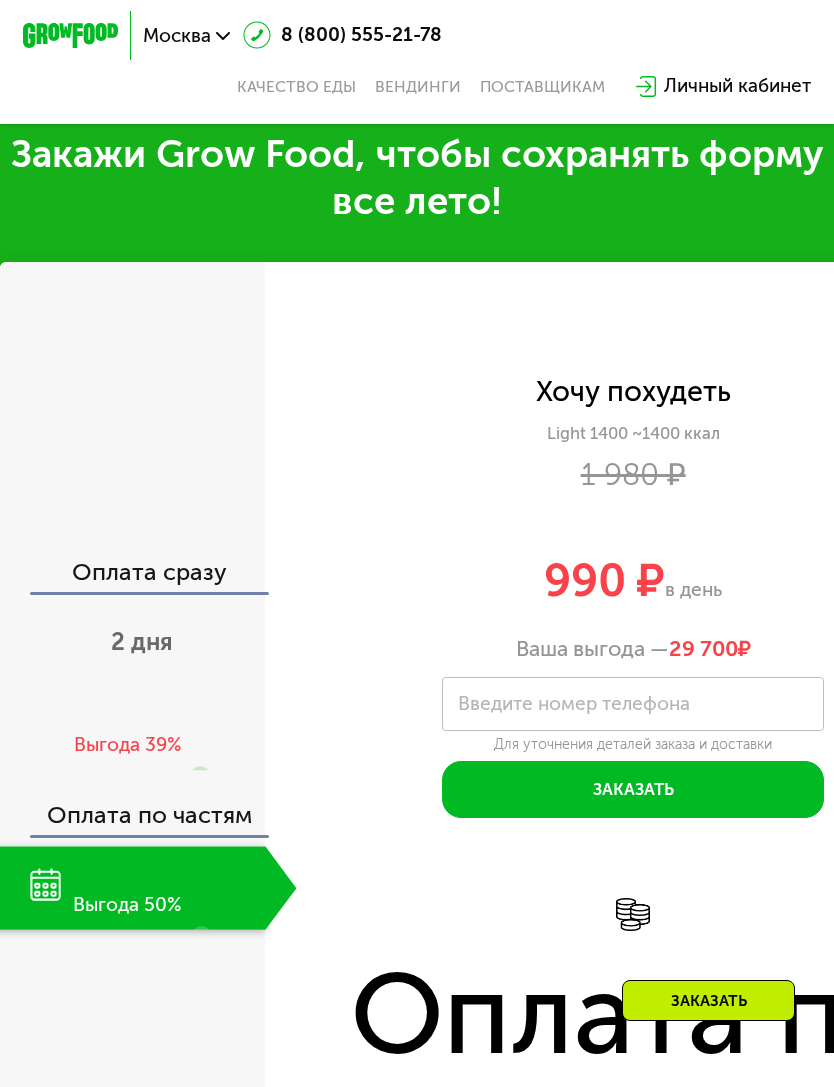 click on "30 дней Выгода 50%" 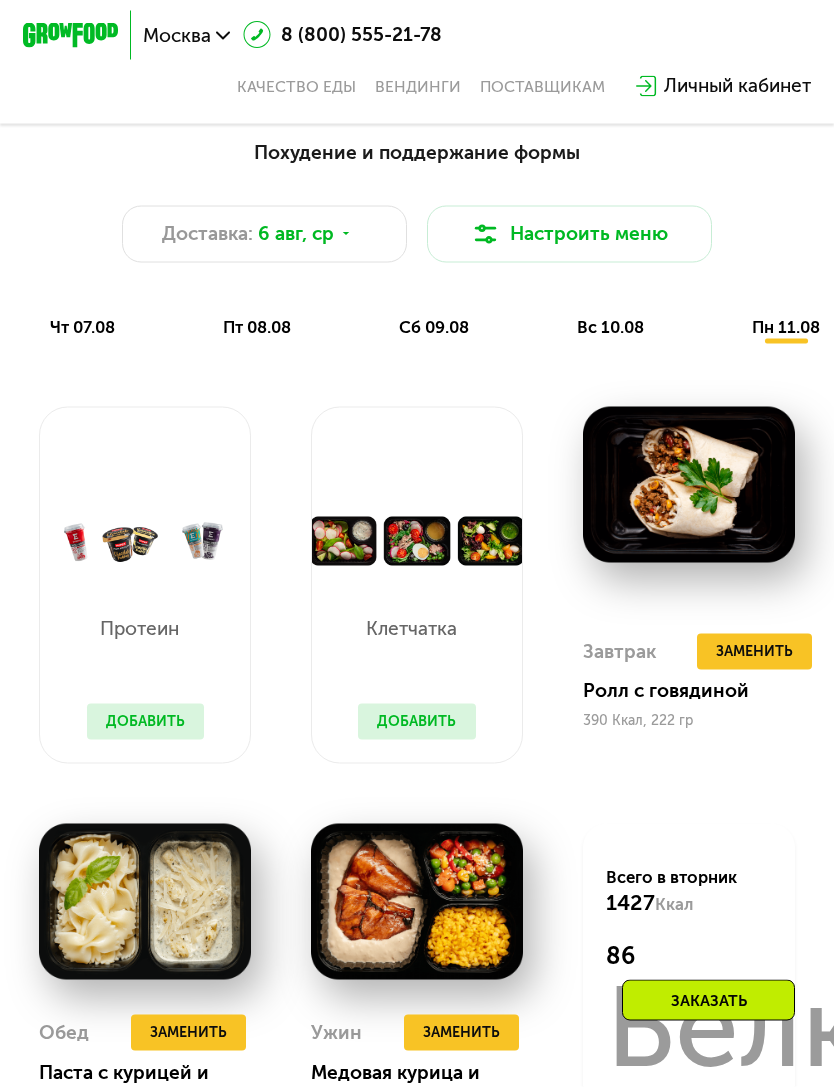 scroll, scrollTop: 728, scrollLeft: 0, axis: vertical 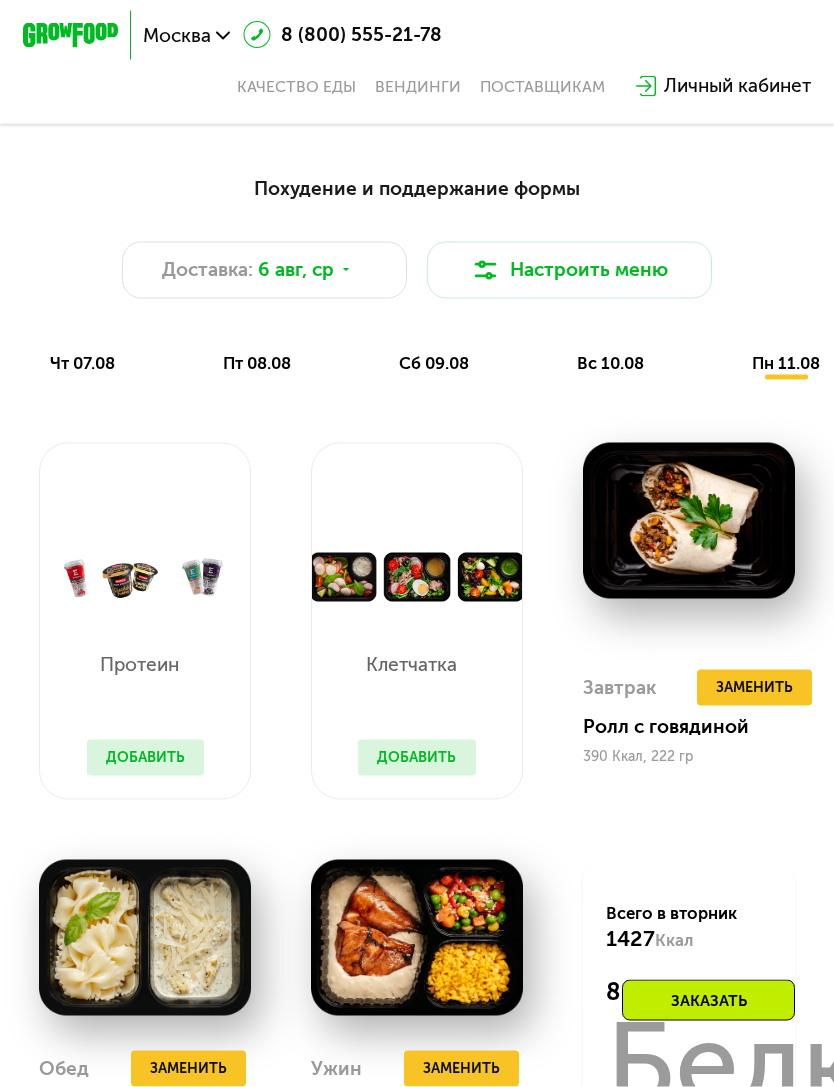 click on "вс 10.08" at bounding box center (610, 363) 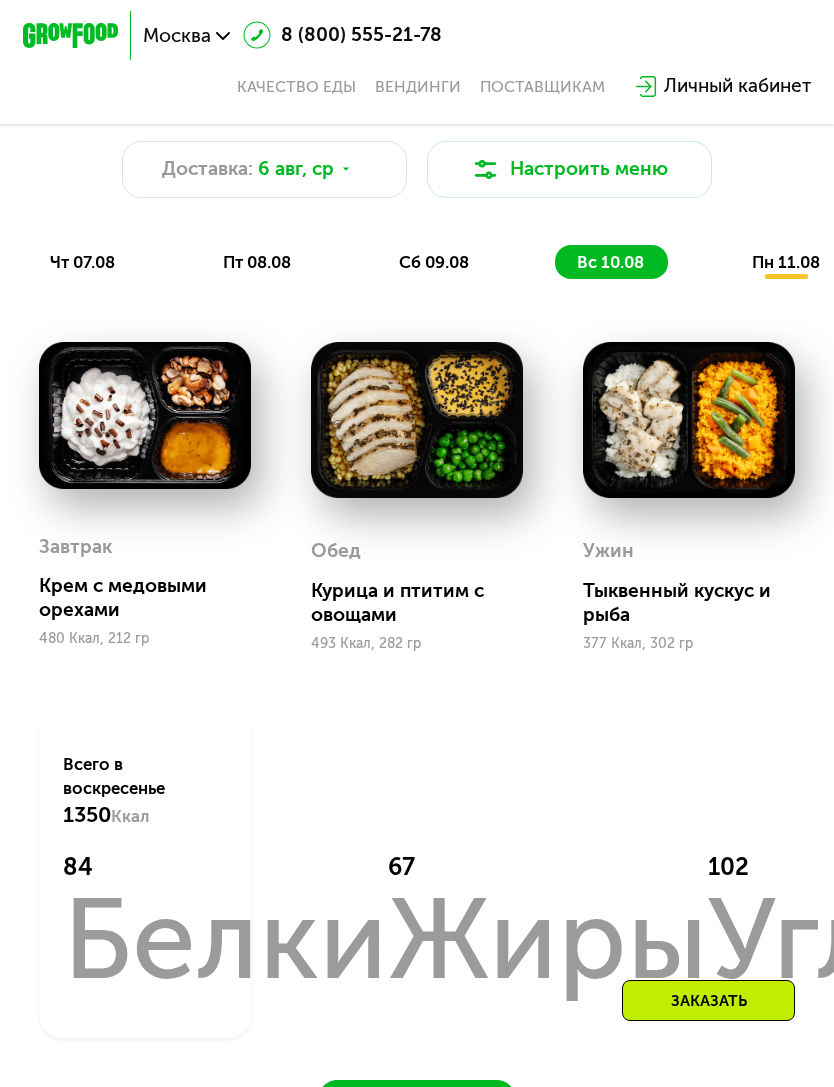 scroll, scrollTop: 801, scrollLeft: 0, axis: vertical 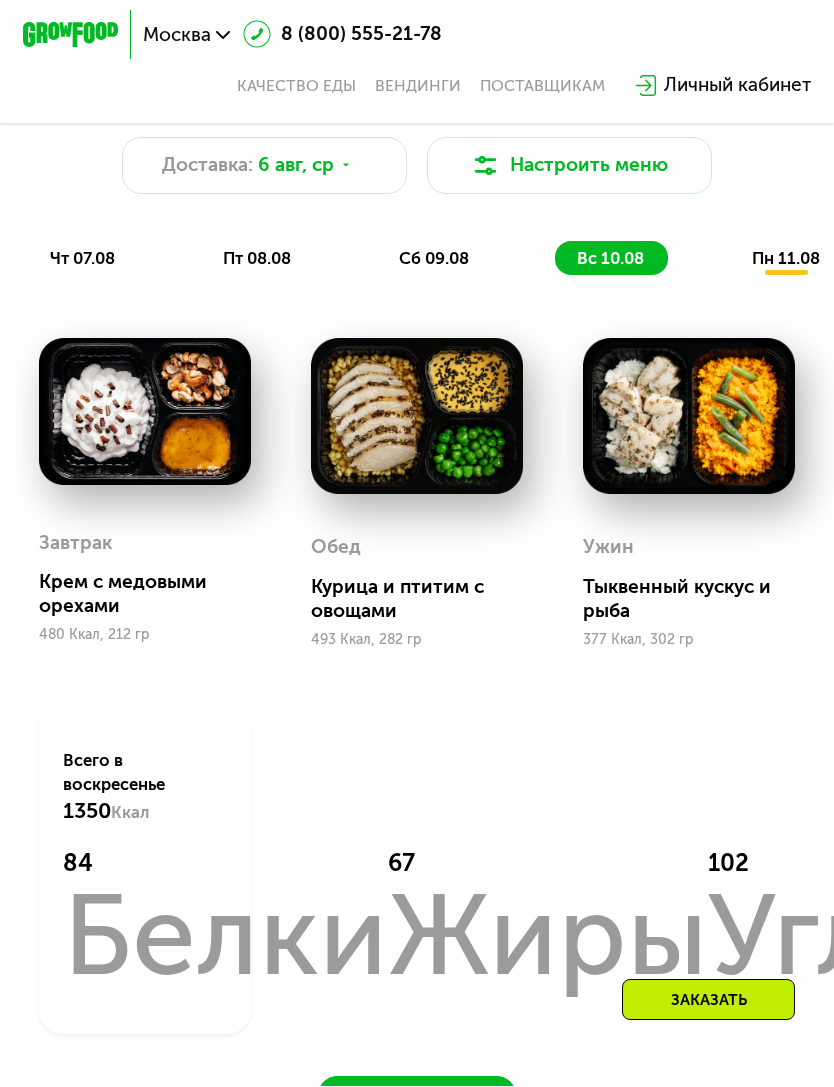 click on "сб 09.08" at bounding box center (434, 259) 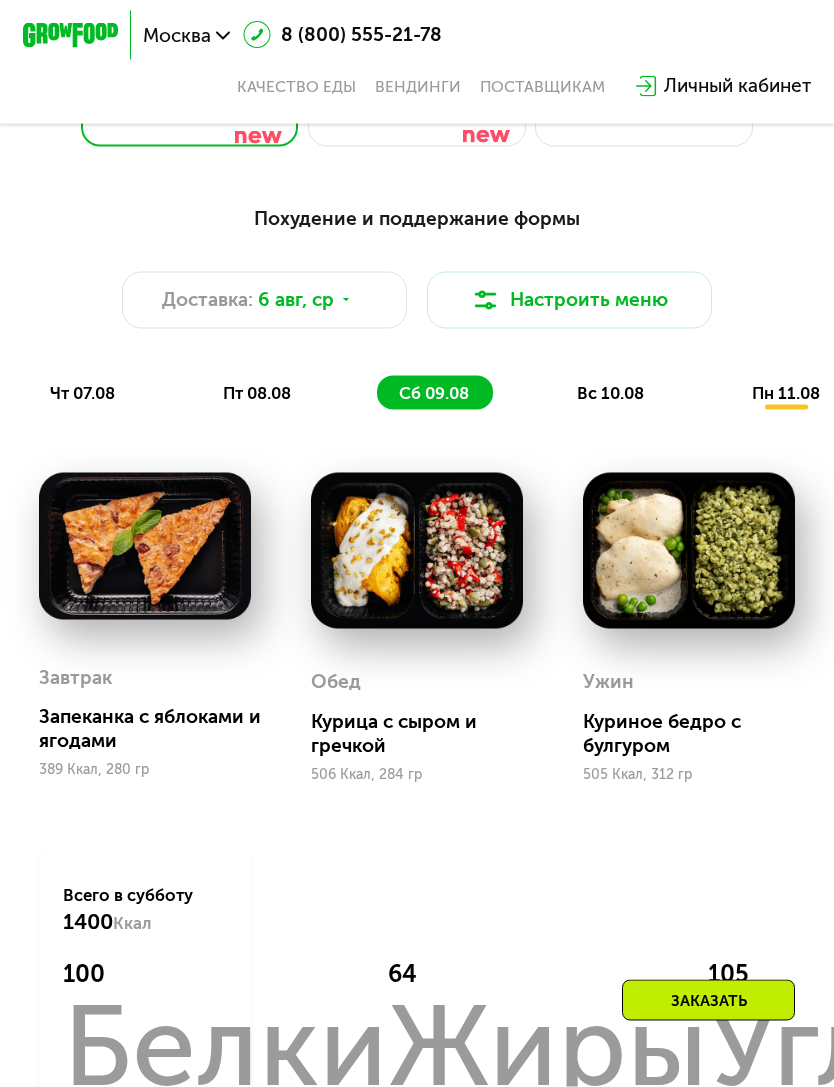 scroll, scrollTop: 668, scrollLeft: 0, axis: vertical 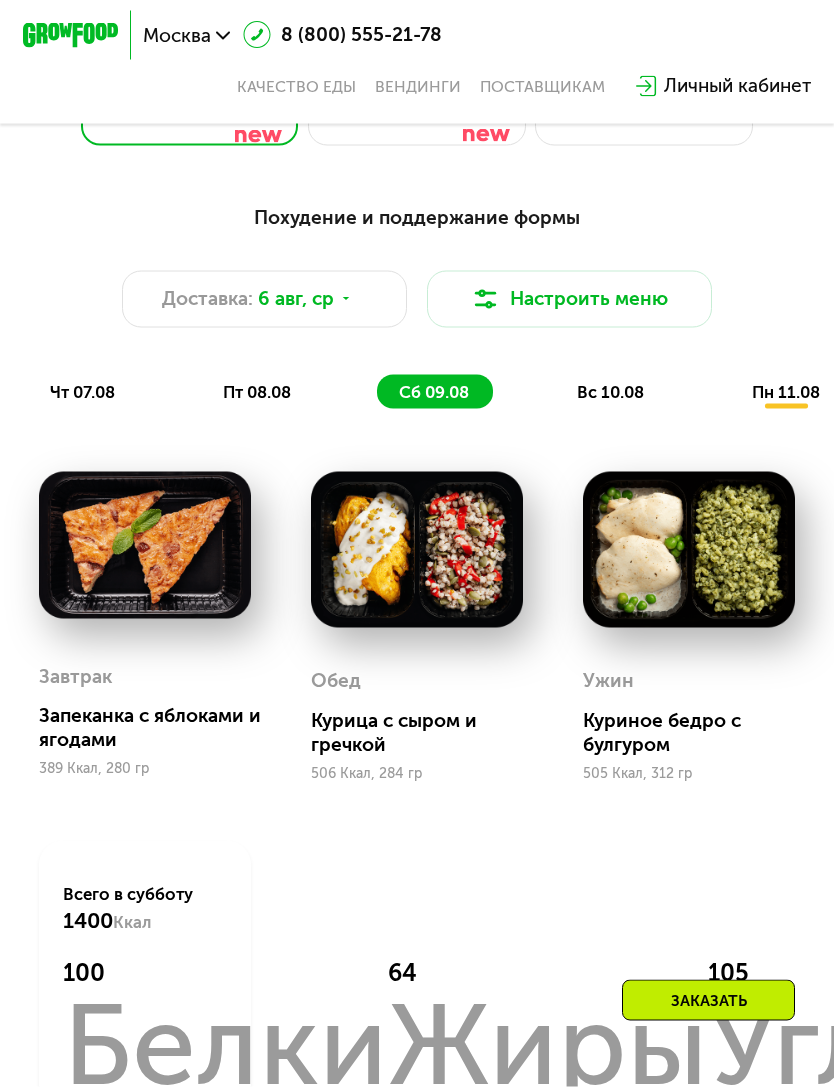 click on "пт 08.08" at bounding box center (257, 392) 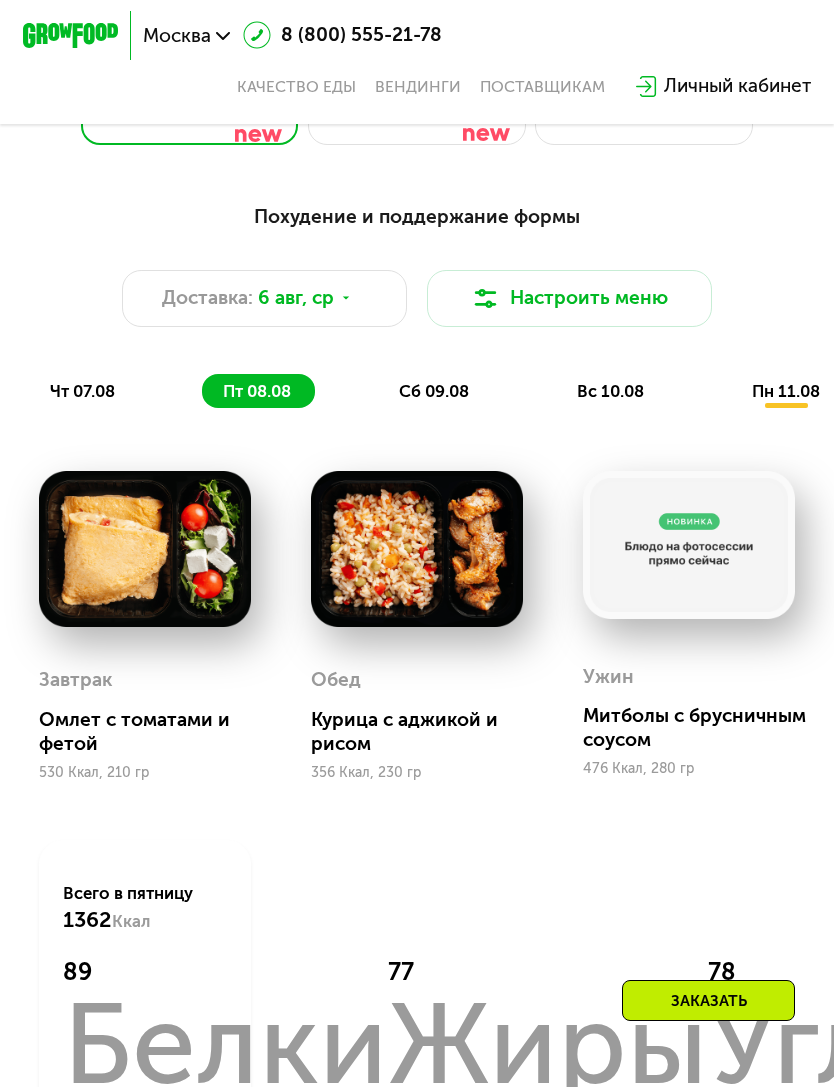 click on "чт 07.08" at bounding box center (82, 391) 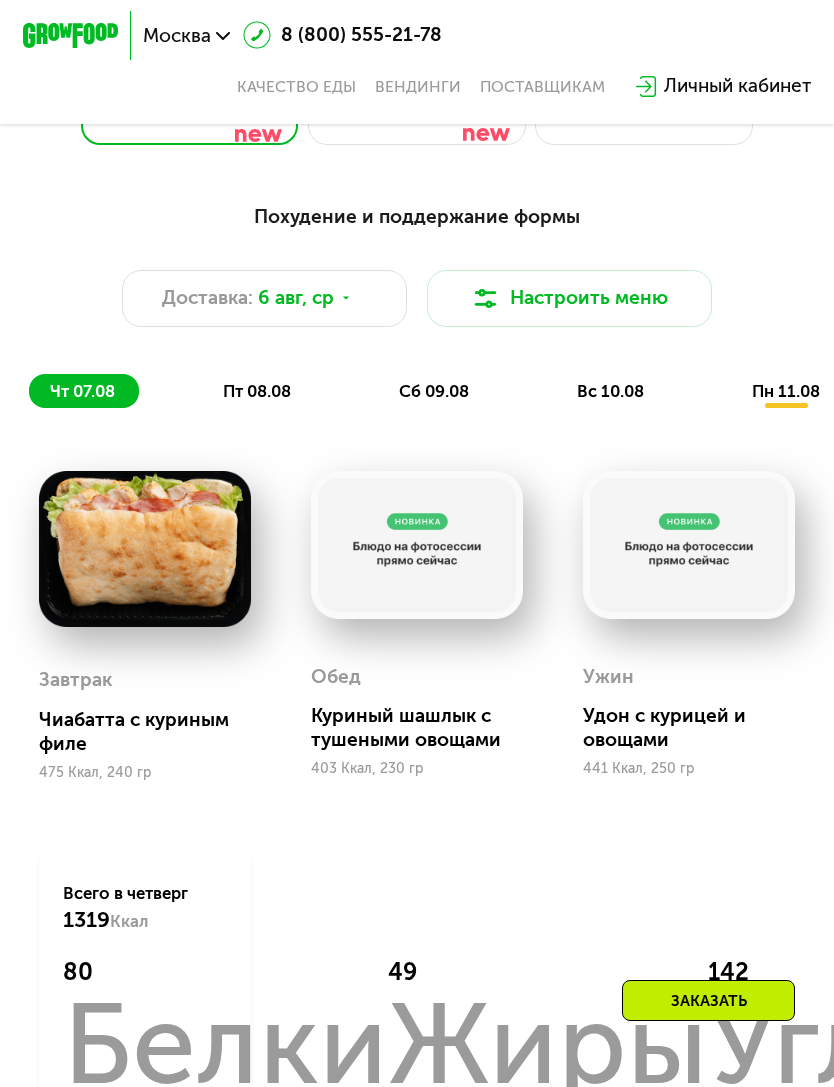 click on "сб 09.08" 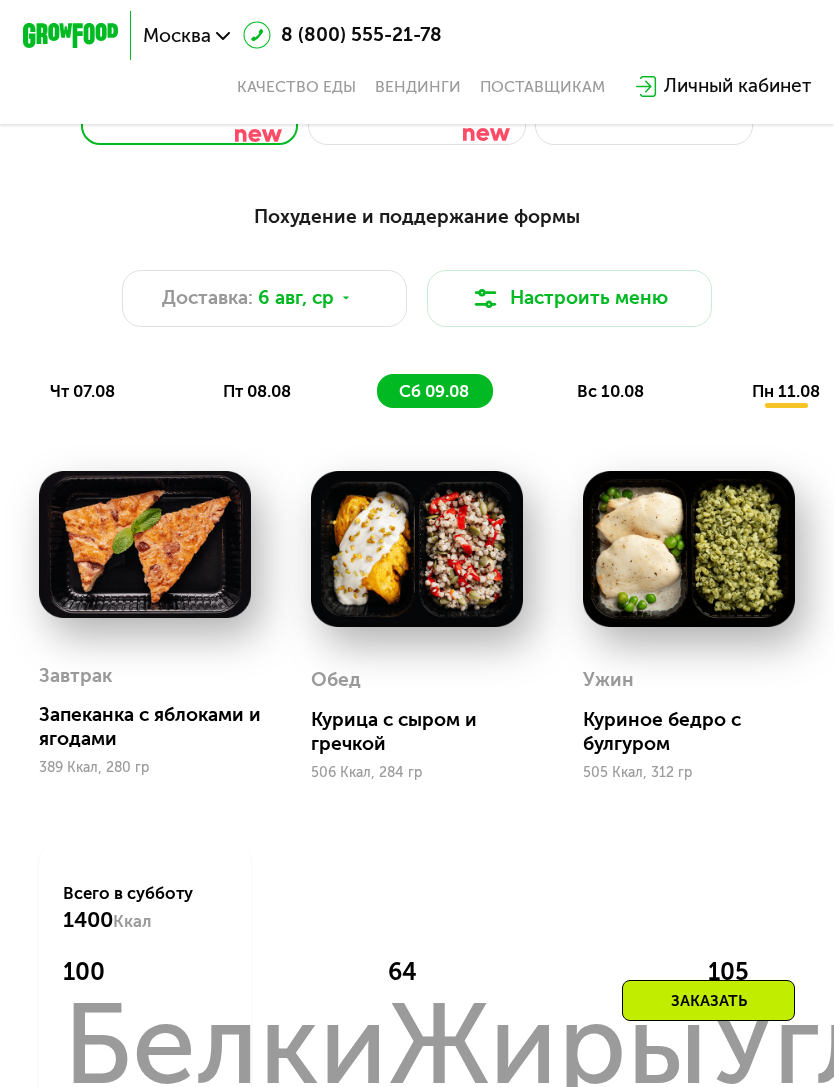 click at bounding box center [417, 549] 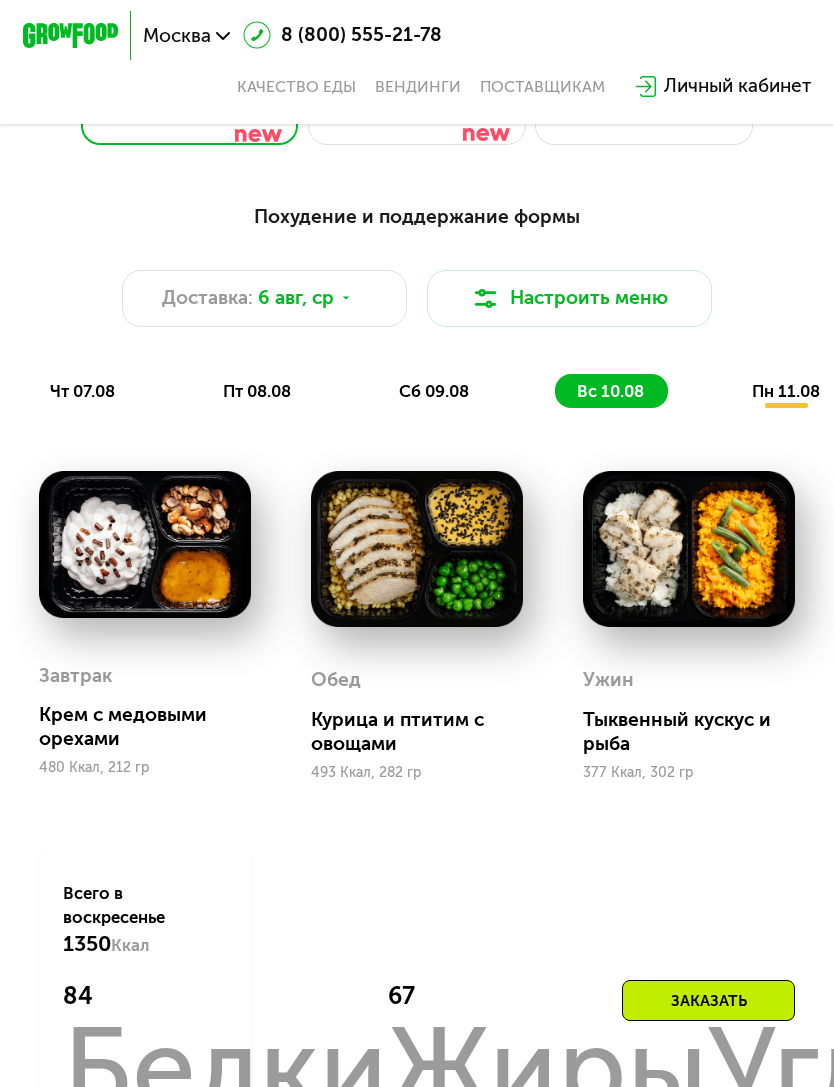 click on "пн 11.08" at bounding box center (786, 391) 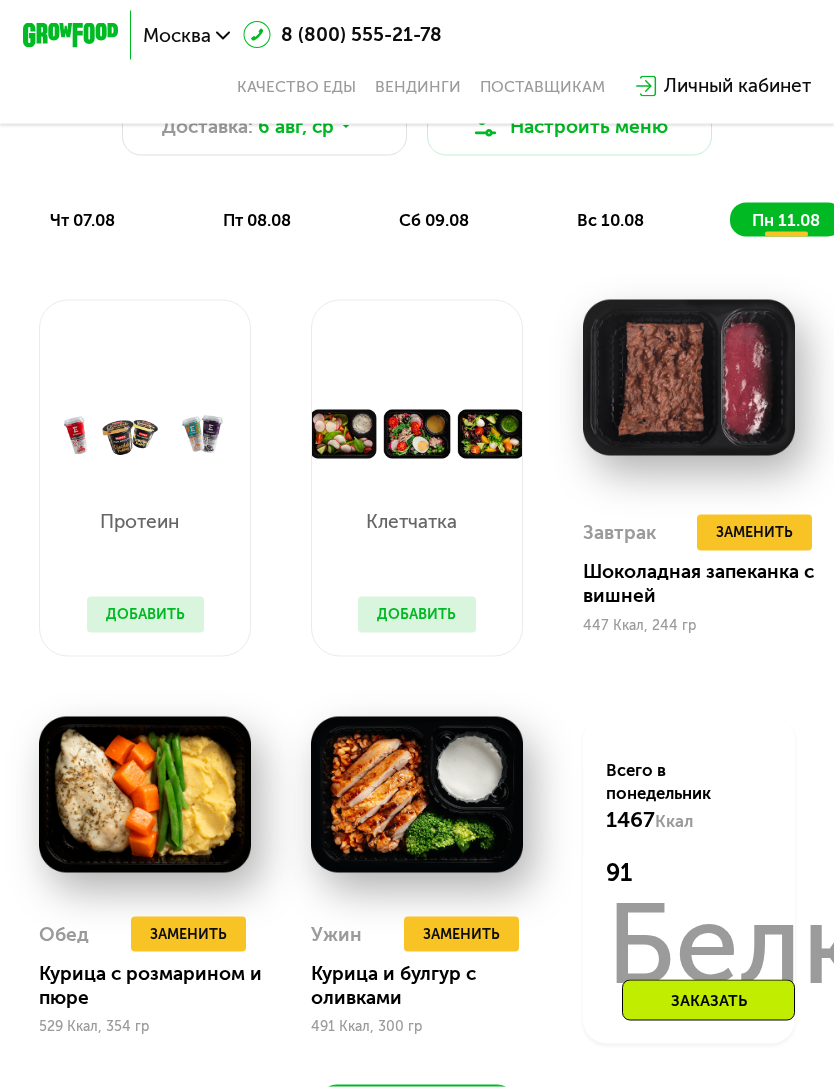 scroll, scrollTop: 841, scrollLeft: 0, axis: vertical 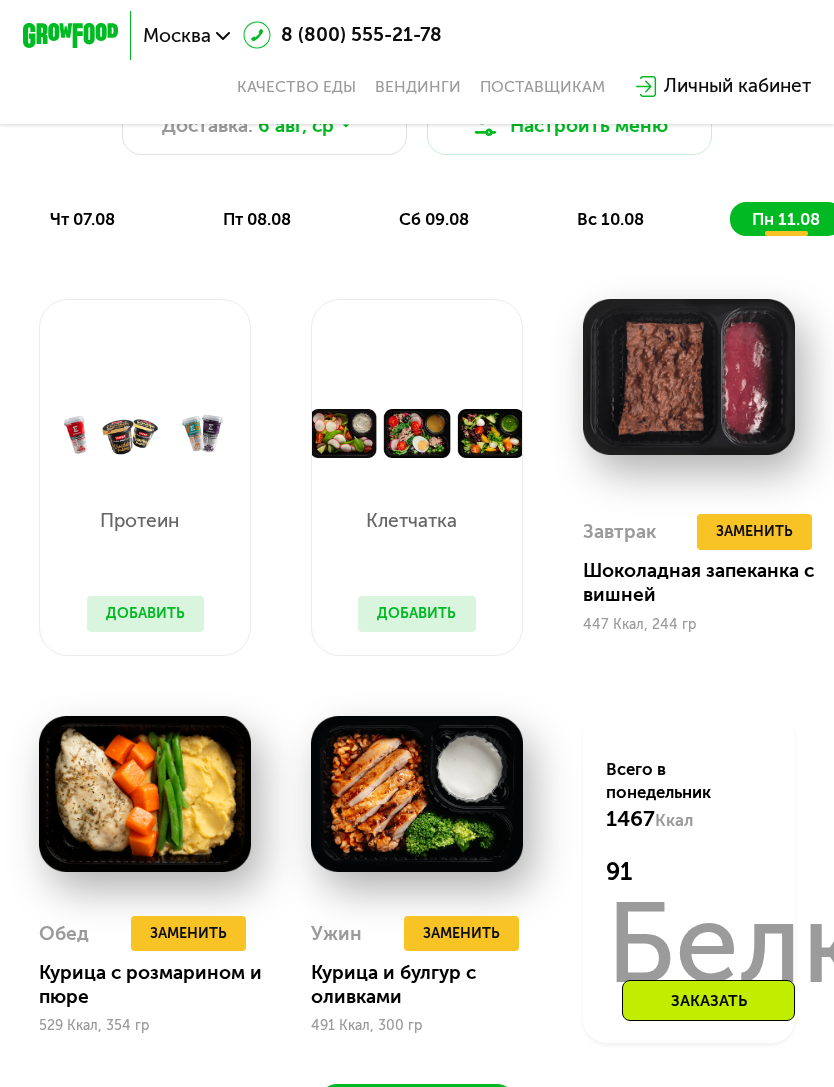 click on "вс 10.08" at bounding box center (610, 219) 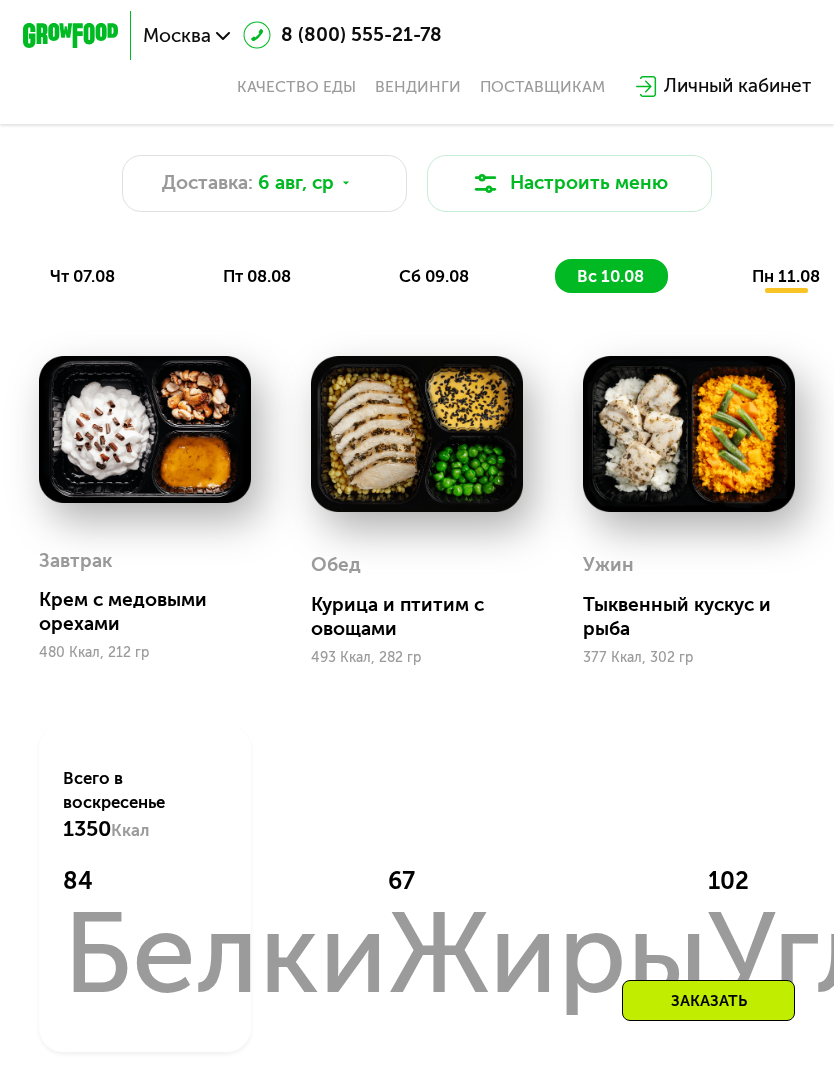 scroll, scrollTop: 784, scrollLeft: 0, axis: vertical 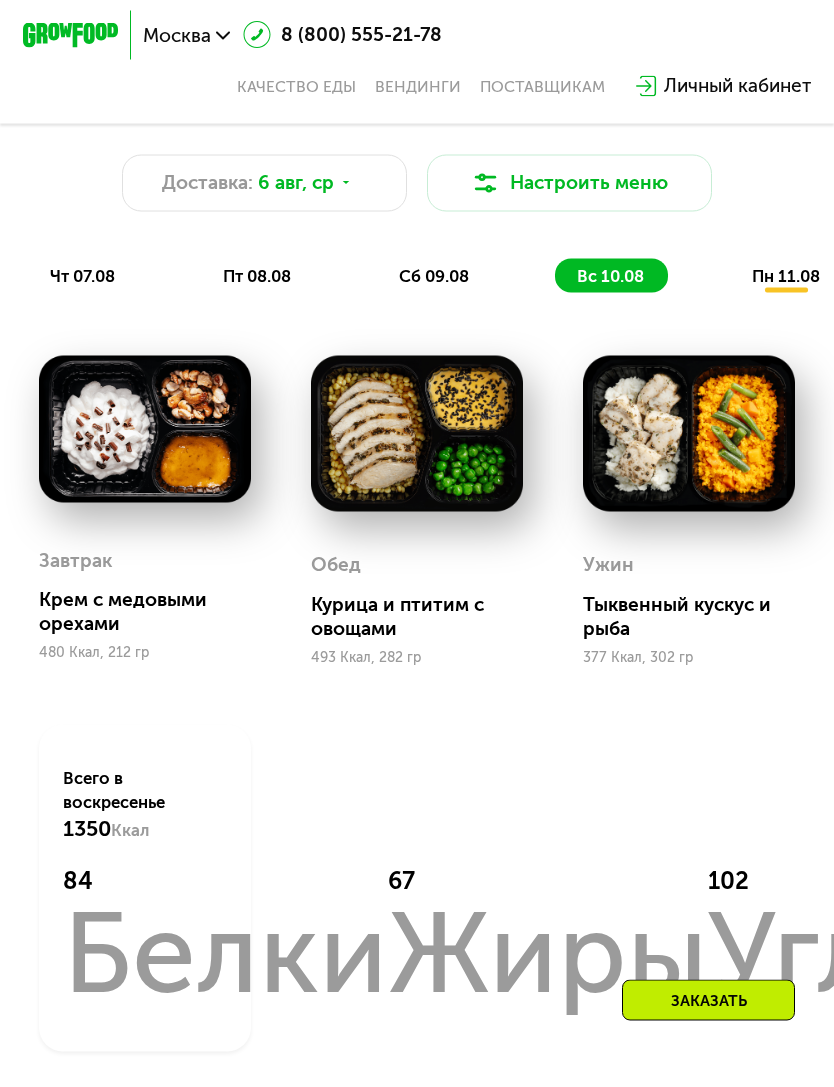 click on "сб 09.08" at bounding box center [434, 276] 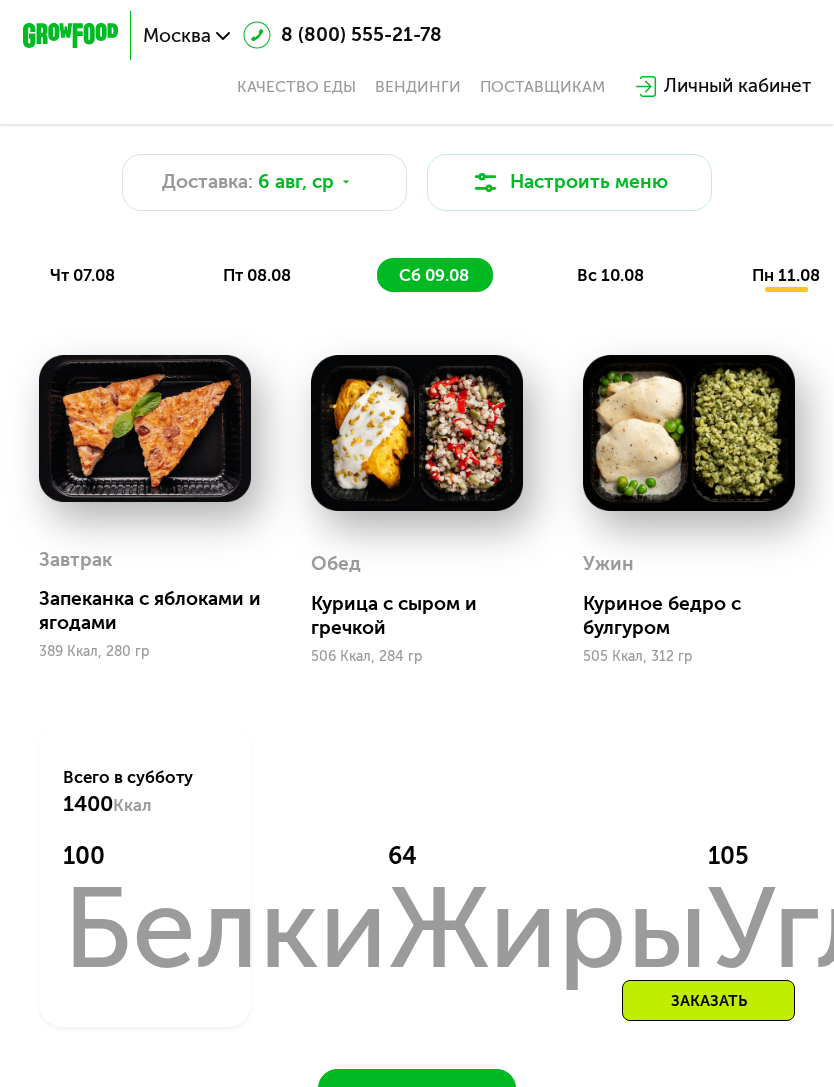 click on "вс 10.08" at bounding box center (610, 275) 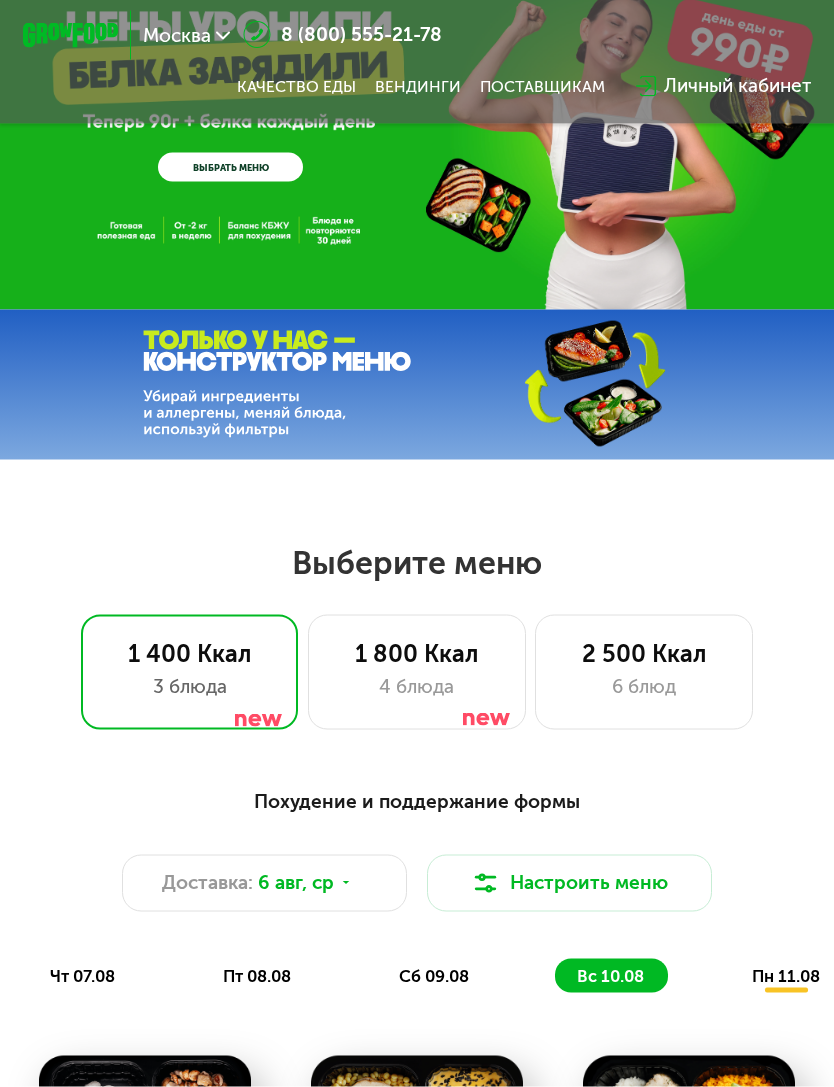 scroll, scrollTop: 0, scrollLeft: 0, axis: both 